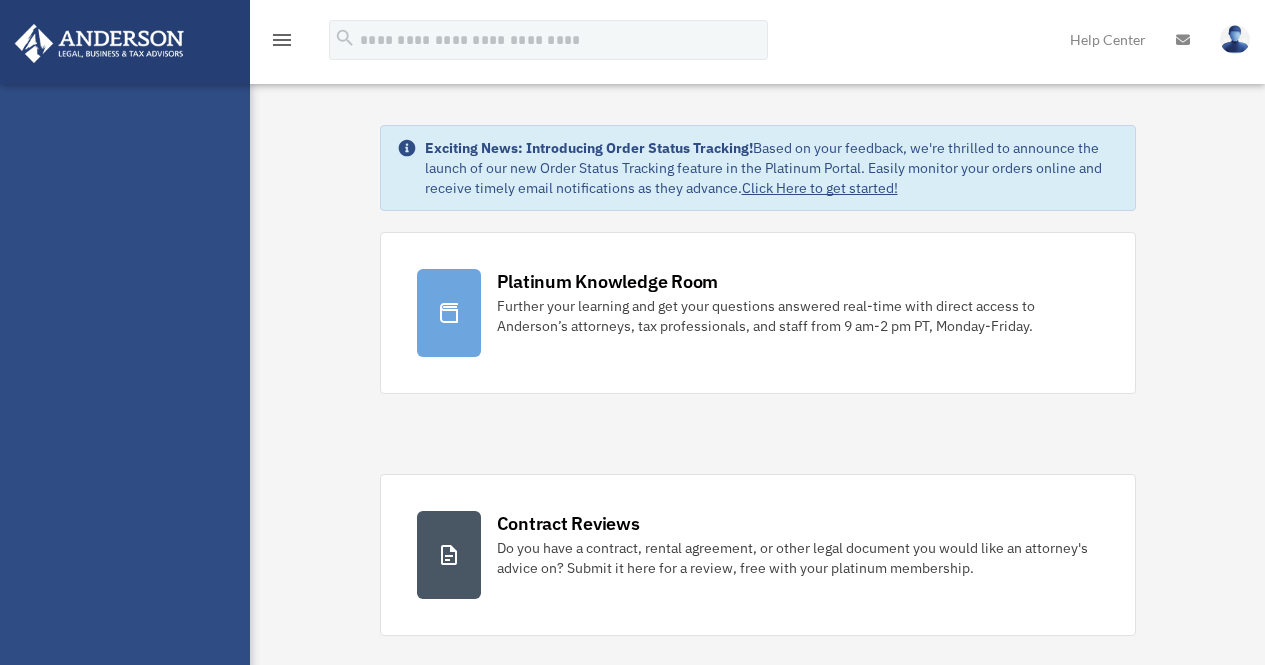 scroll, scrollTop: 0, scrollLeft: 0, axis: both 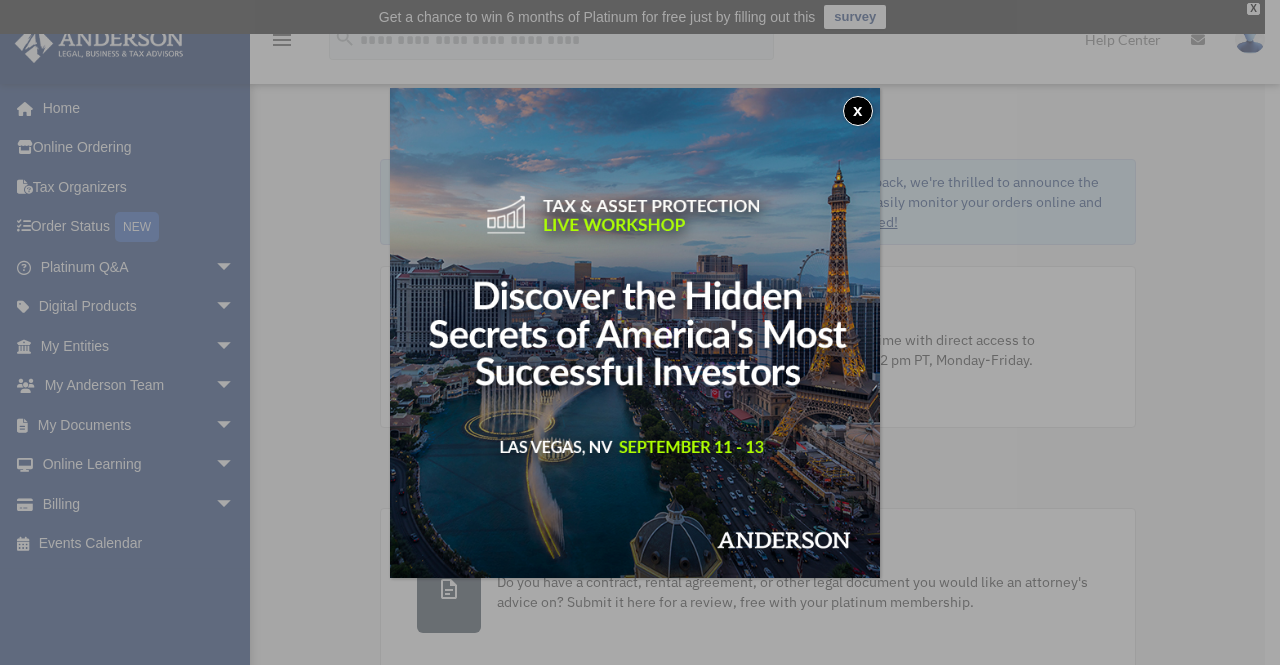 click on "x" at bounding box center [640, 332] 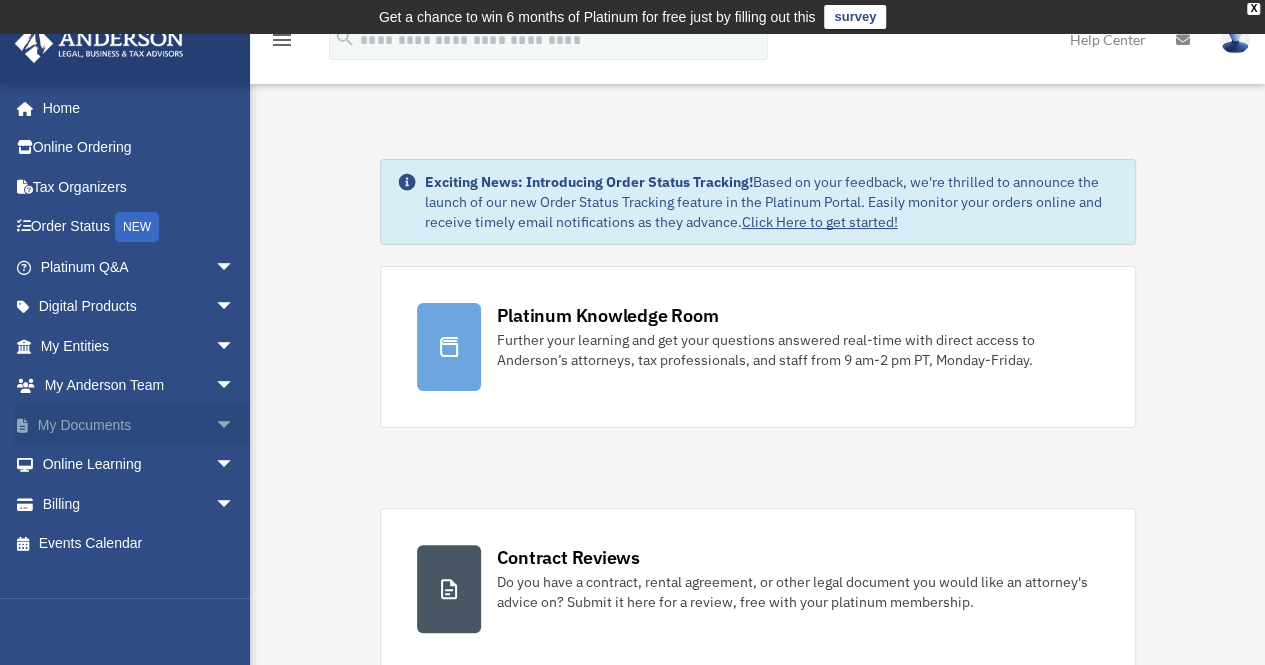 click on "My Documents arrow_drop_down" at bounding box center [139, 425] 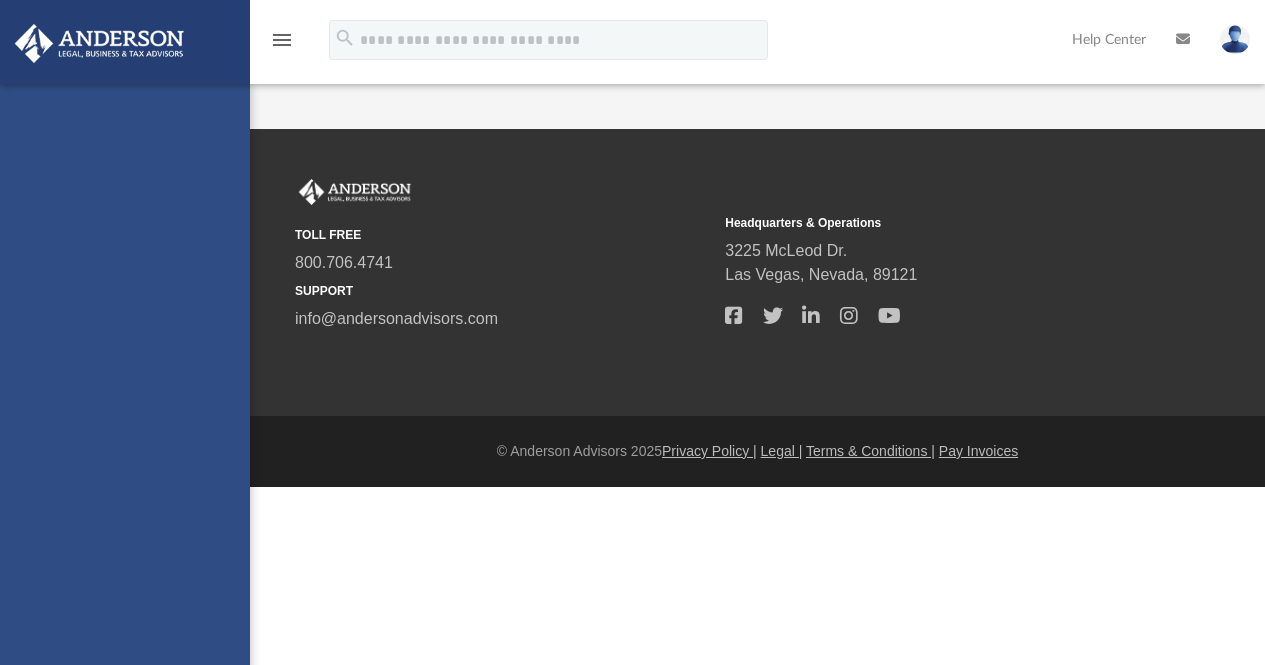 scroll, scrollTop: 0, scrollLeft: 0, axis: both 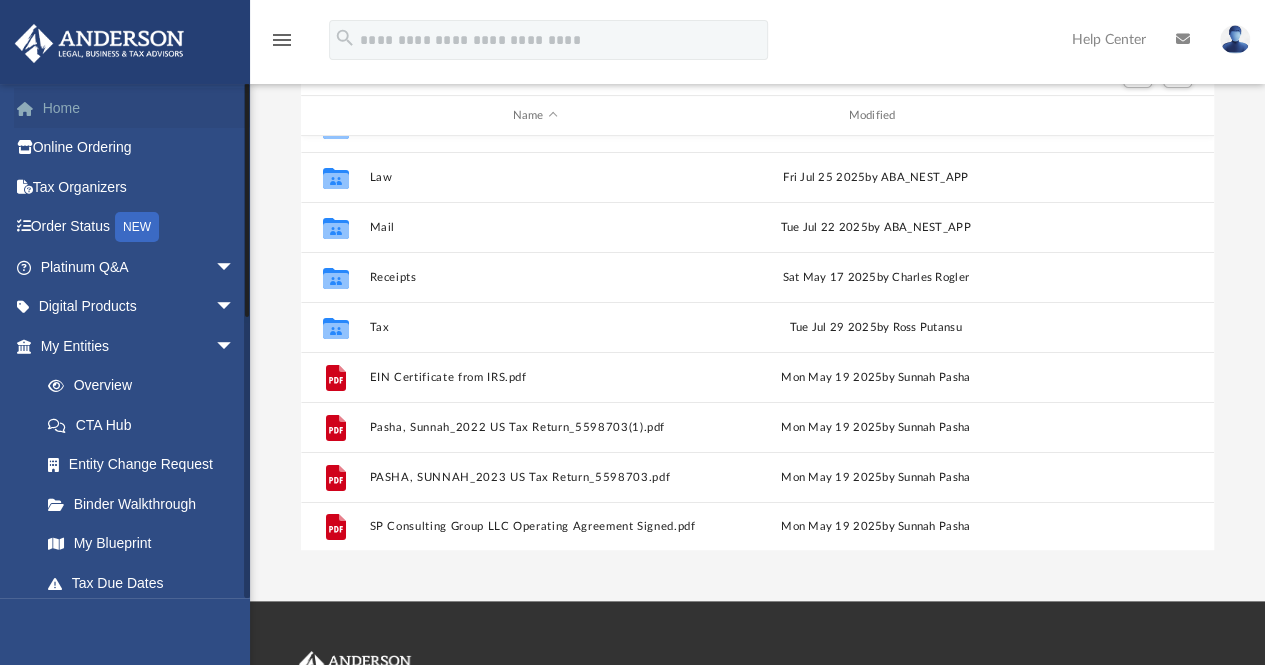 click on "Home" at bounding box center (139, 108) 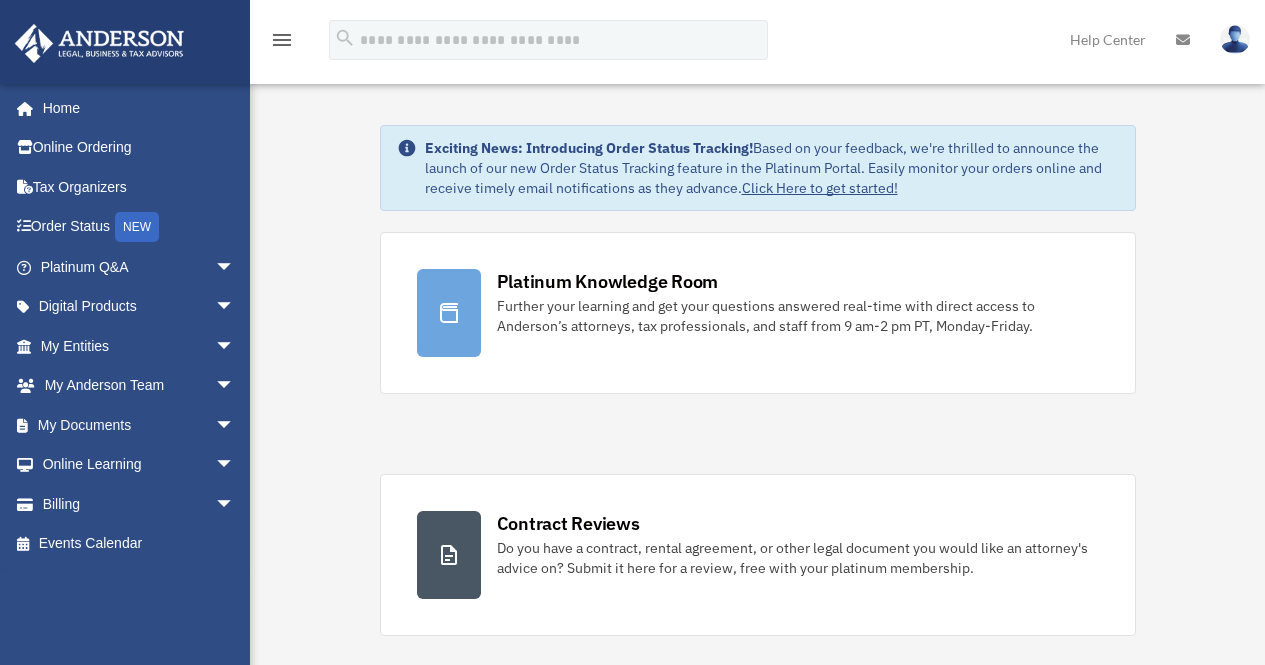 scroll, scrollTop: 0, scrollLeft: 0, axis: both 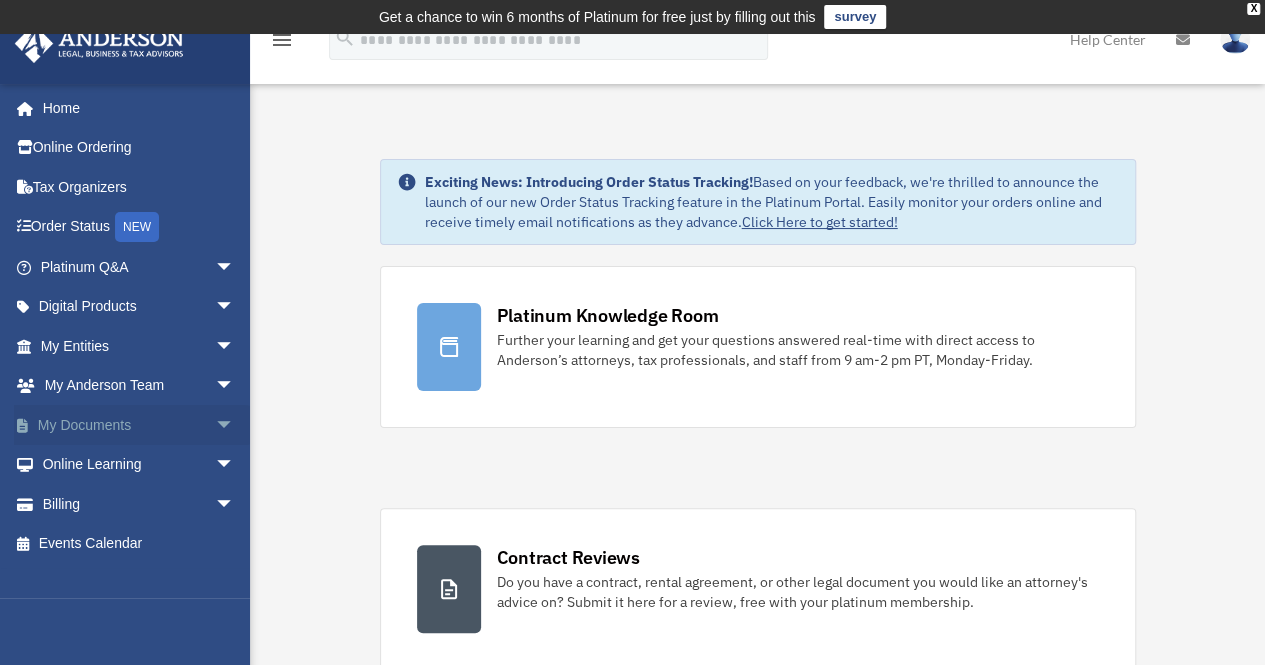 click on "arrow_drop_down" at bounding box center (235, 425) 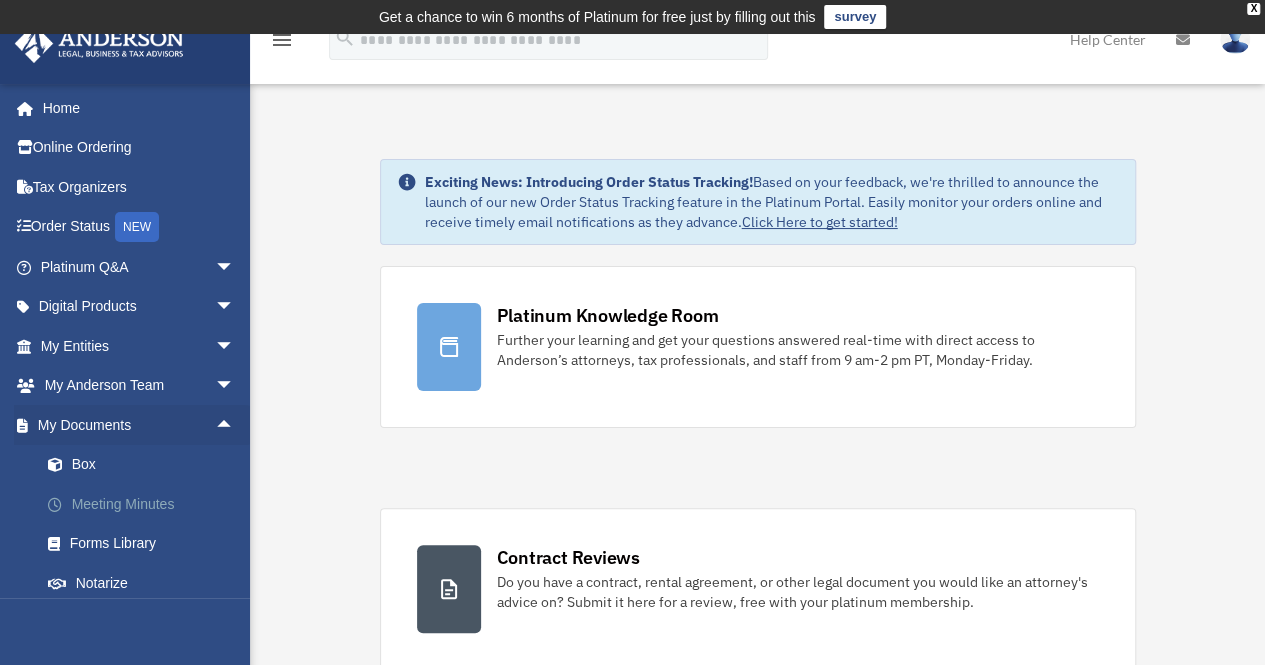 click on "Meeting Minutes" at bounding box center (146, 504) 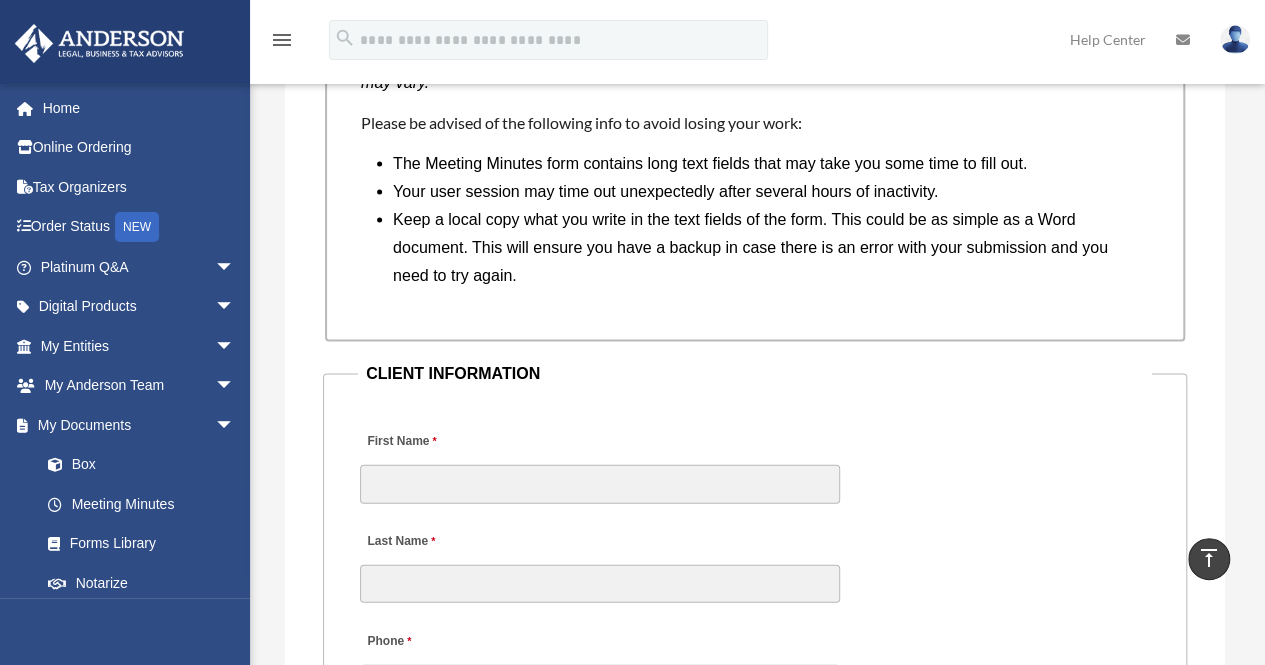 scroll, scrollTop: 1991, scrollLeft: 0, axis: vertical 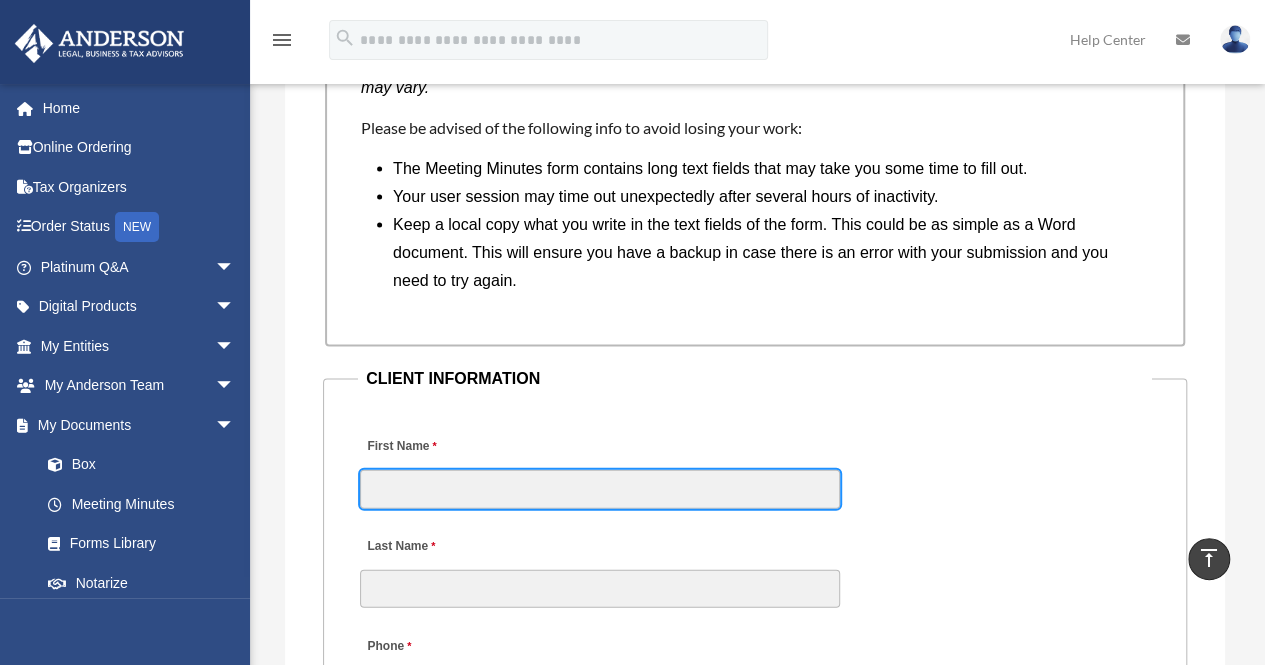 click on "First Name" at bounding box center [600, 489] 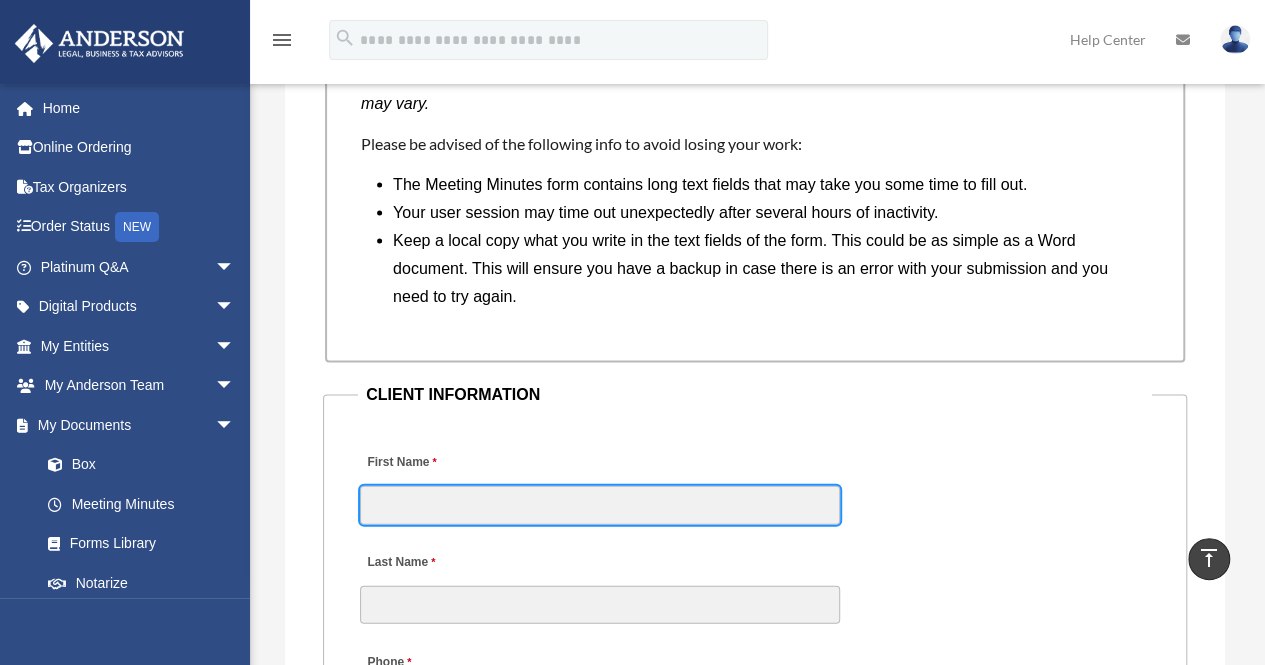 scroll, scrollTop: 2009, scrollLeft: 0, axis: vertical 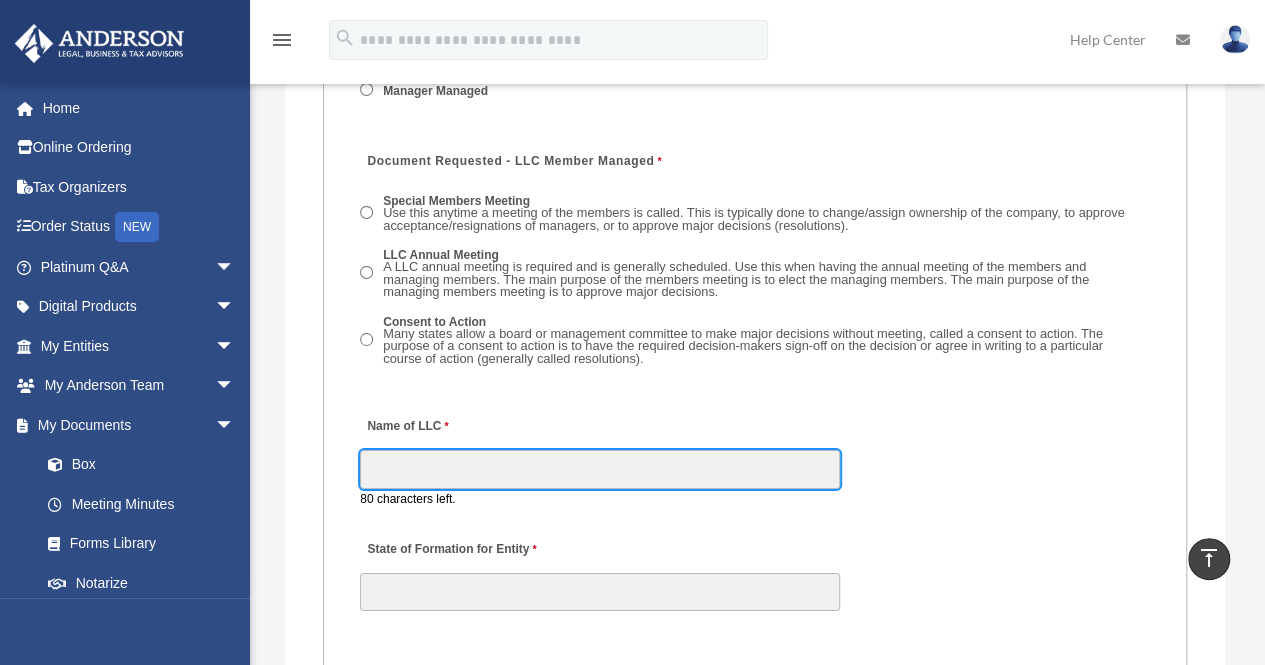 click on "Name of LLC" at bounding box center (600, 469) 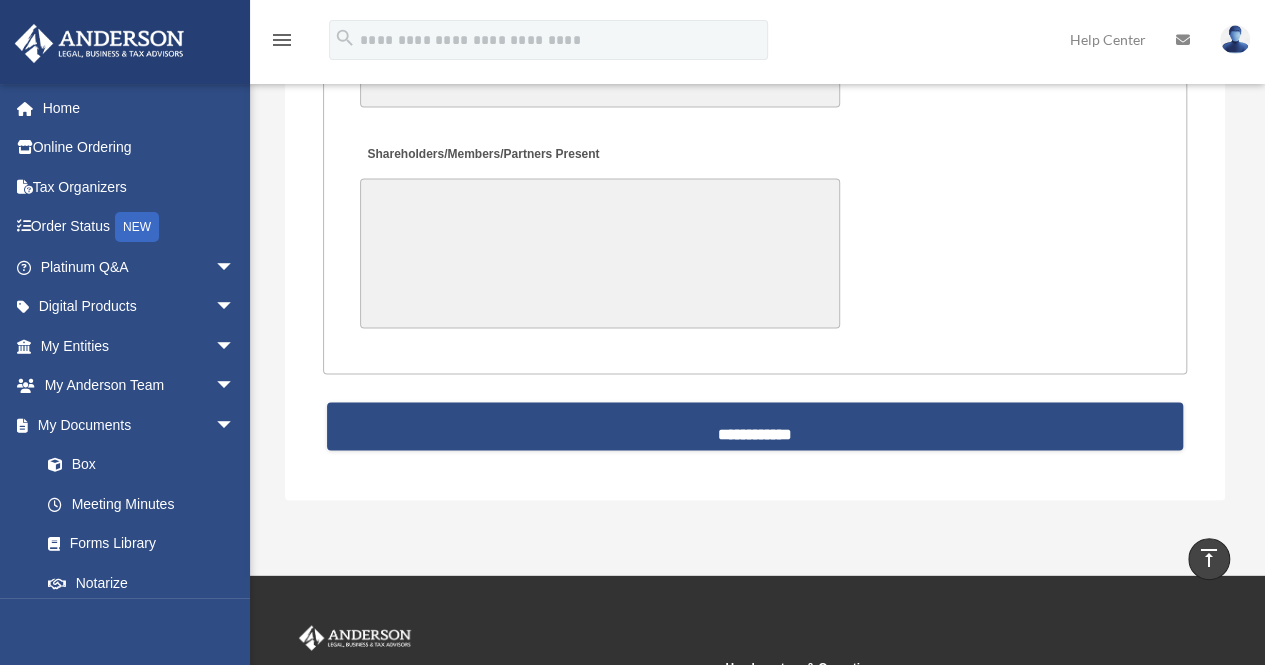 scroll, scrollTop: 5386, scrollLeft: 0, axis: vertical 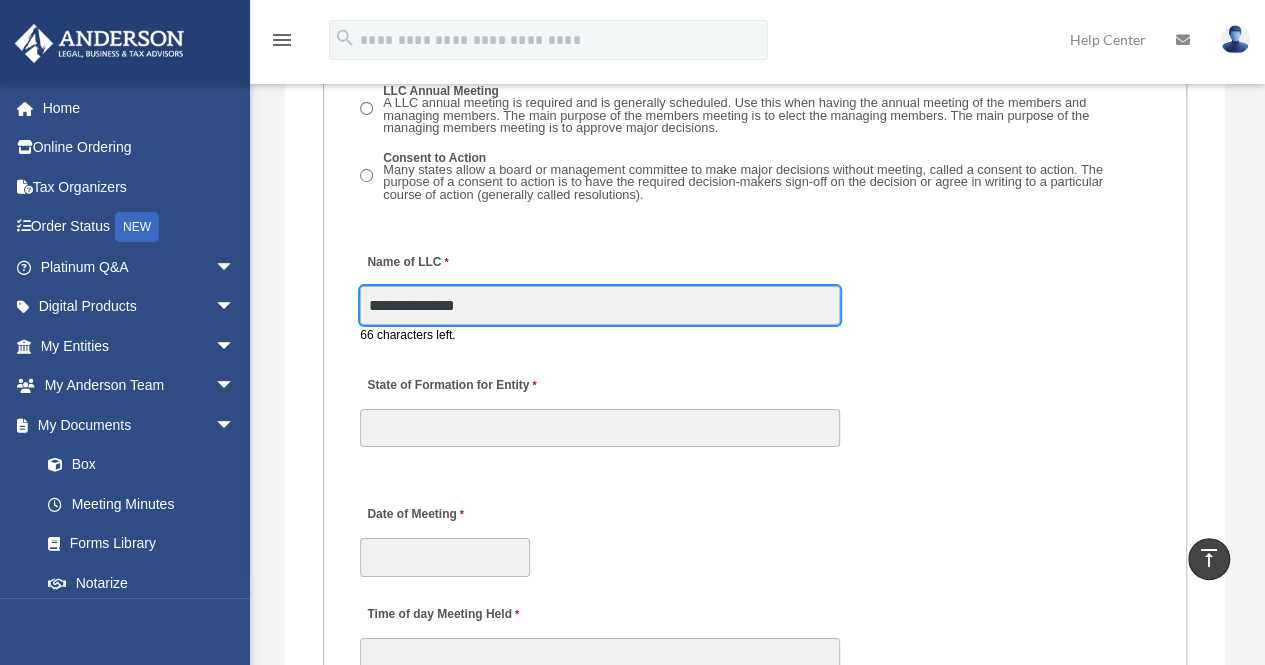 type on "**********" 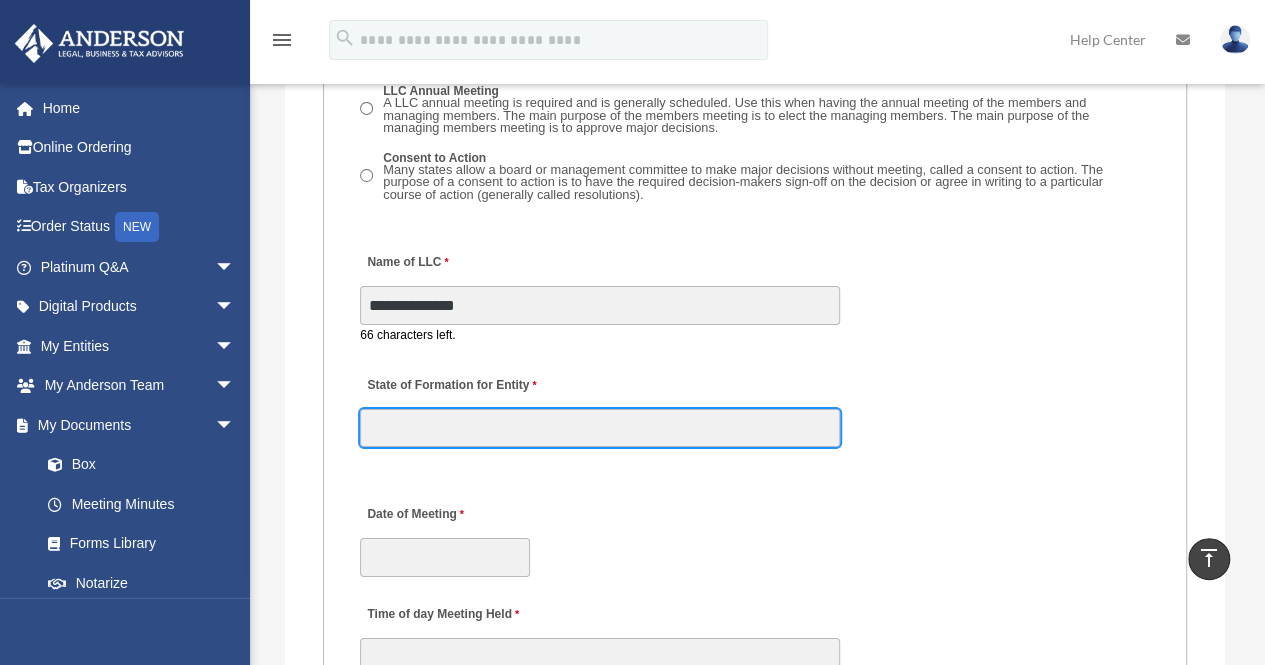 click on "MEETING INFORMATION
Please limit 1 meeting per 1 entity for each submission.
Type of Entity LLC Corporation LP Wyoming Statutory Trust (WST)
280A Option I Need a 280A Agreement to Rent a Residence Included with my Minutes
The 280A Option should only be checked if the LLC is Taxed as a C or S Corporation
WST Option Special Trustees Meeting
Use this when a meeting of trustees is called for a Wyoming Statutory Trust. Please note that technically there are no requirements for meetings in a WST so there are no annual meetings, just trustee meetings.
Name of Wyoming Statutory Trust
I need a Valuation Worksheet included with my minutes
Is this LLC Member Managed or Manager Managed? Member Managed Manager Managed
Document Requested - LLC Member Managed Special Members Meeting LLC Annual Meeting Consent to Action
Document Requested - LLC Manager Managed Special Managers Meeting LLC Annual Meeting Consent to Action Special Document - Special Members Meeting" at bounding box center (755, 801) 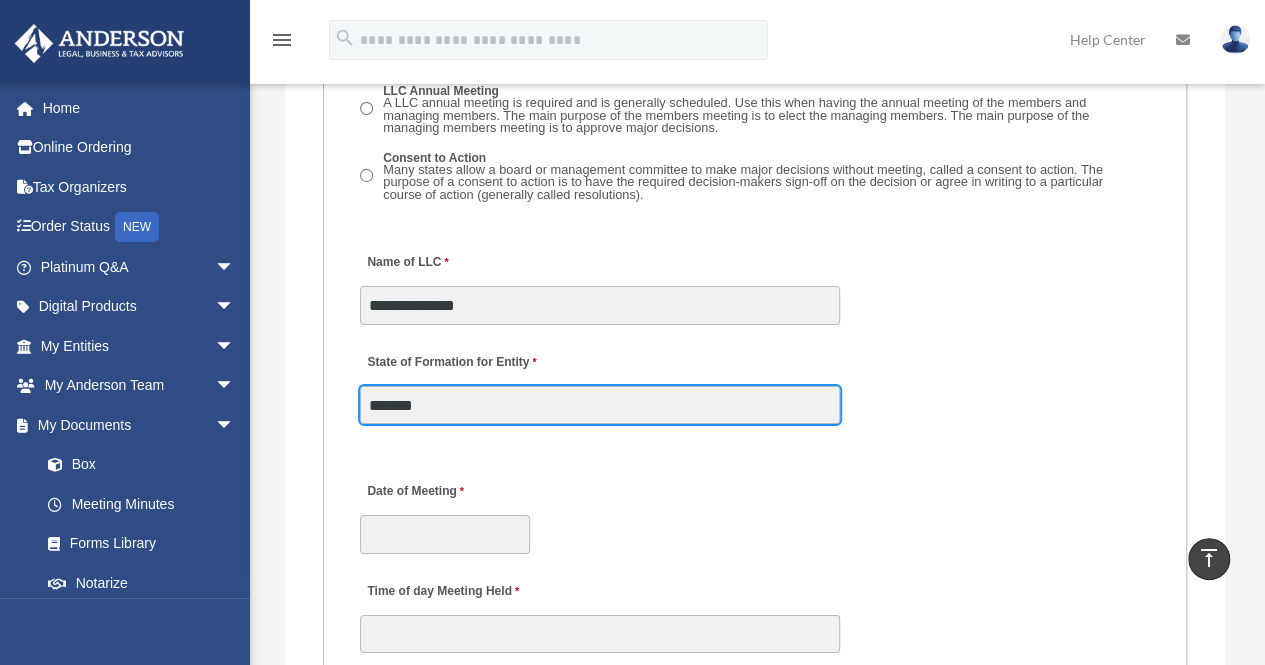 type on "*******" 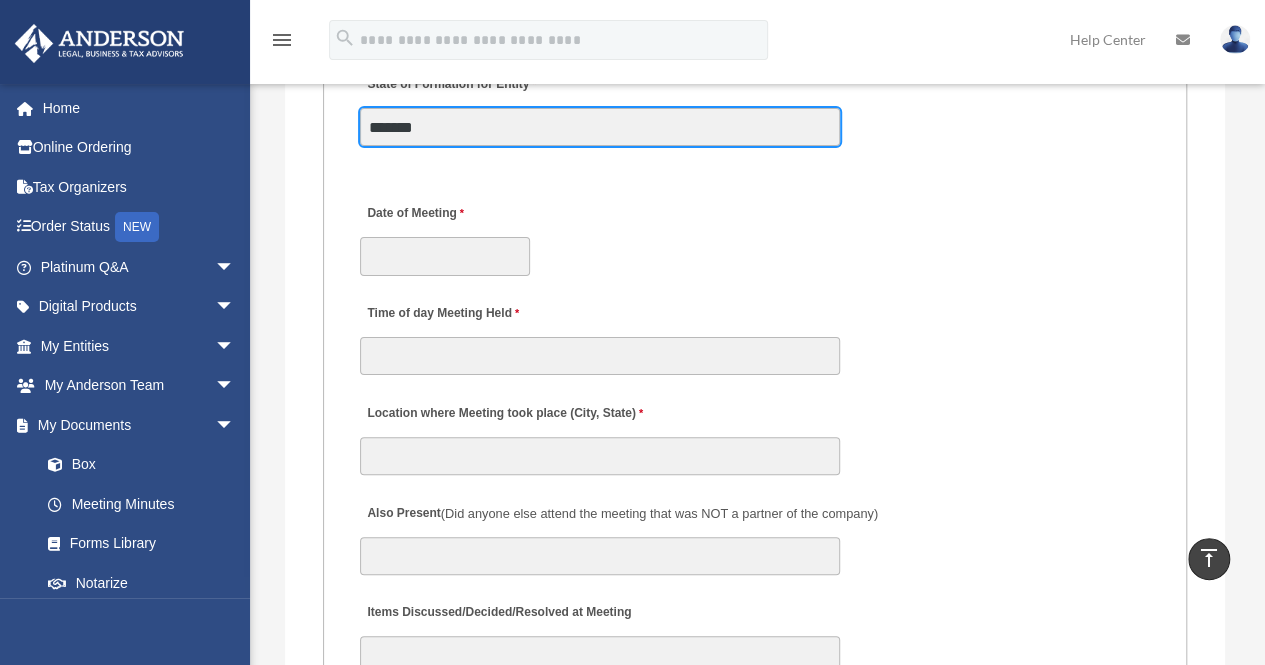 scroll, scrollTop: 3844, scrollLeft: 0, axis: vertical 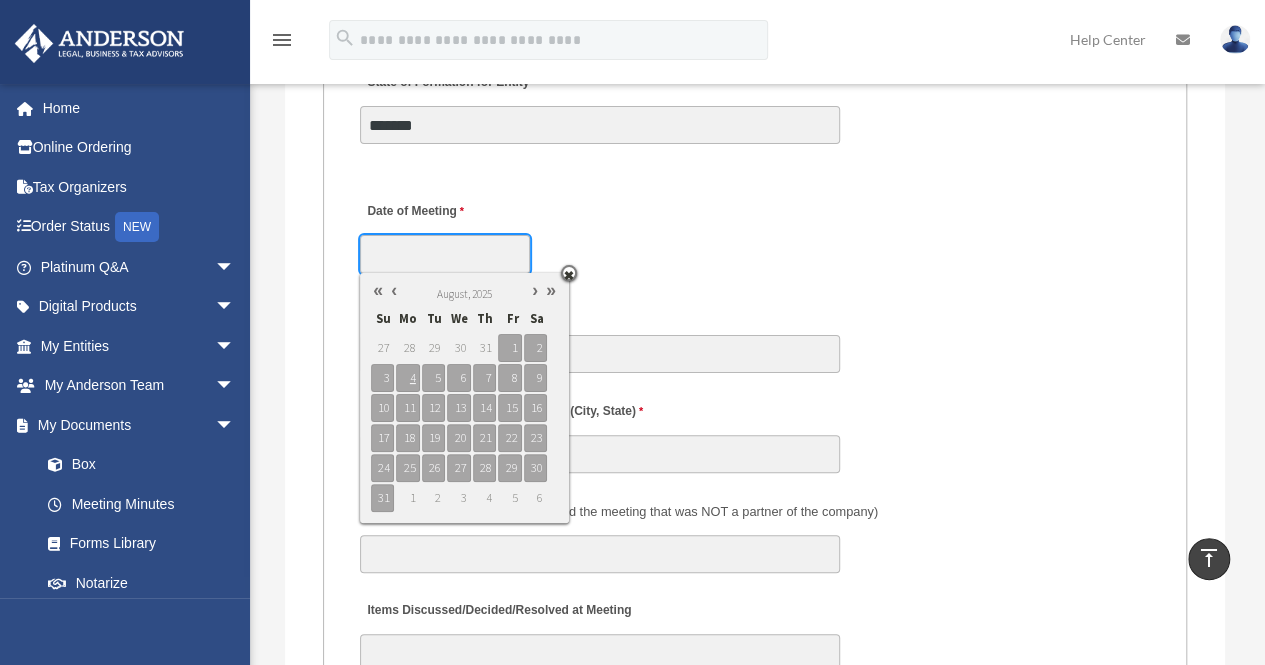 click on "Date of Meeting" at bounding box center (445, 254) 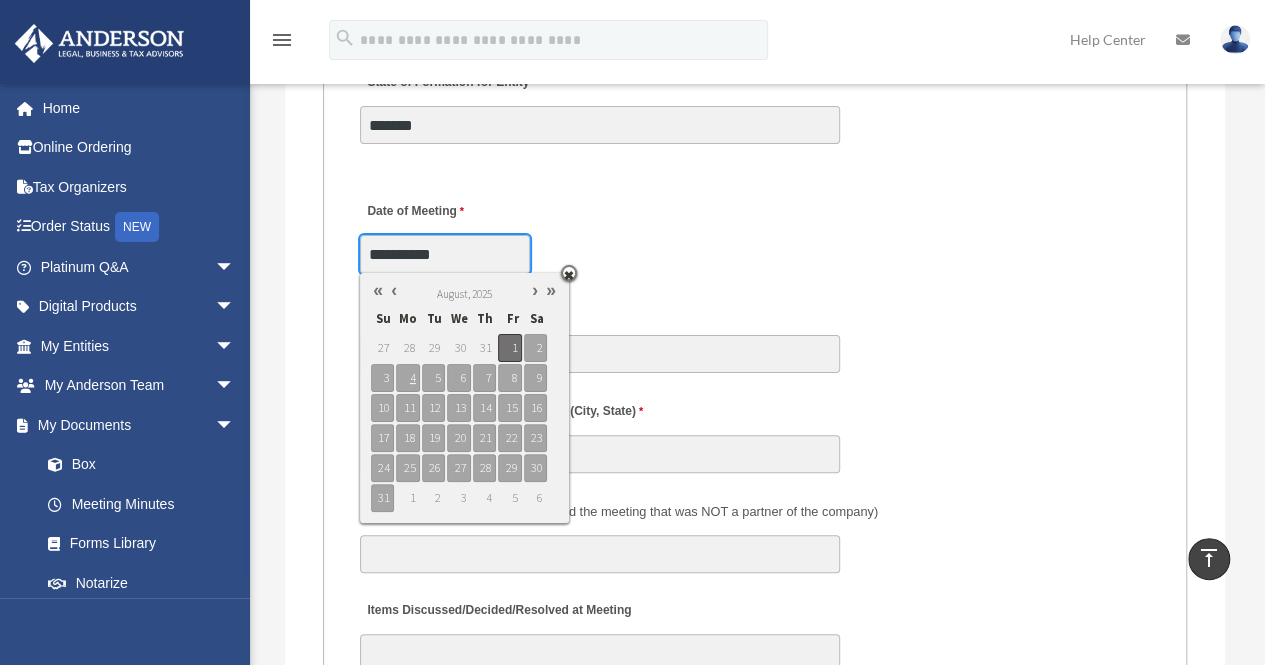 click on "1" at bounding box center (509, 348) 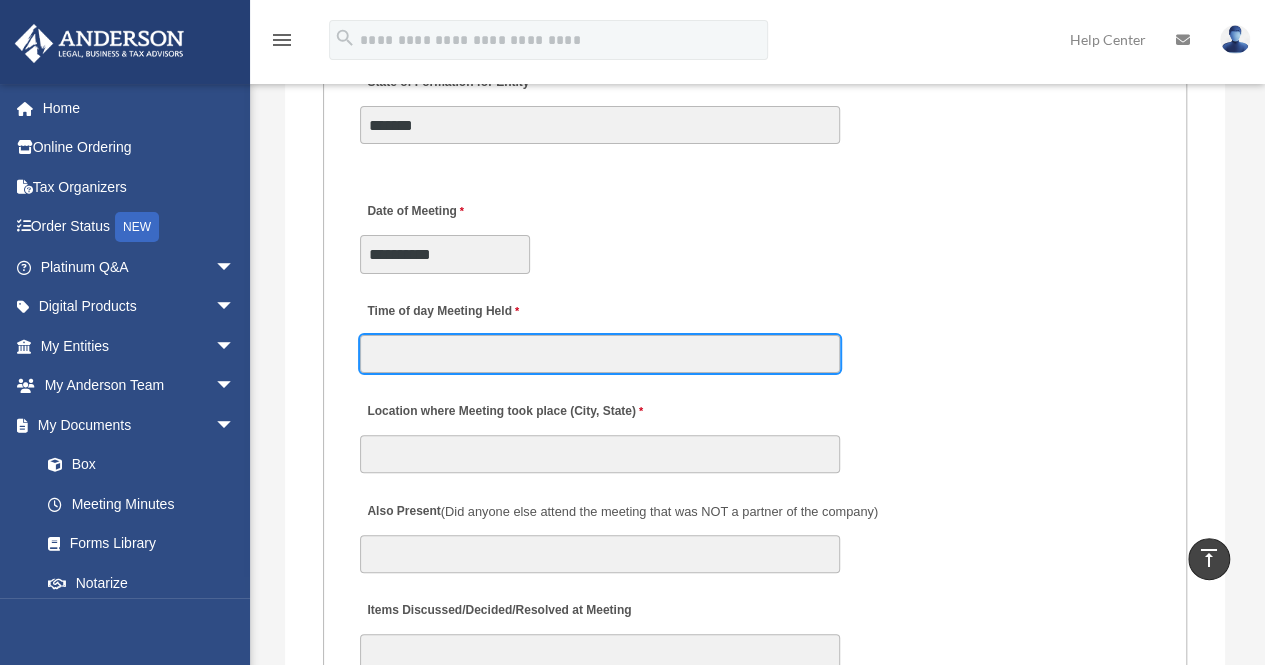 click on "Time of day Meeting Held" at bounding box center (600, 354) 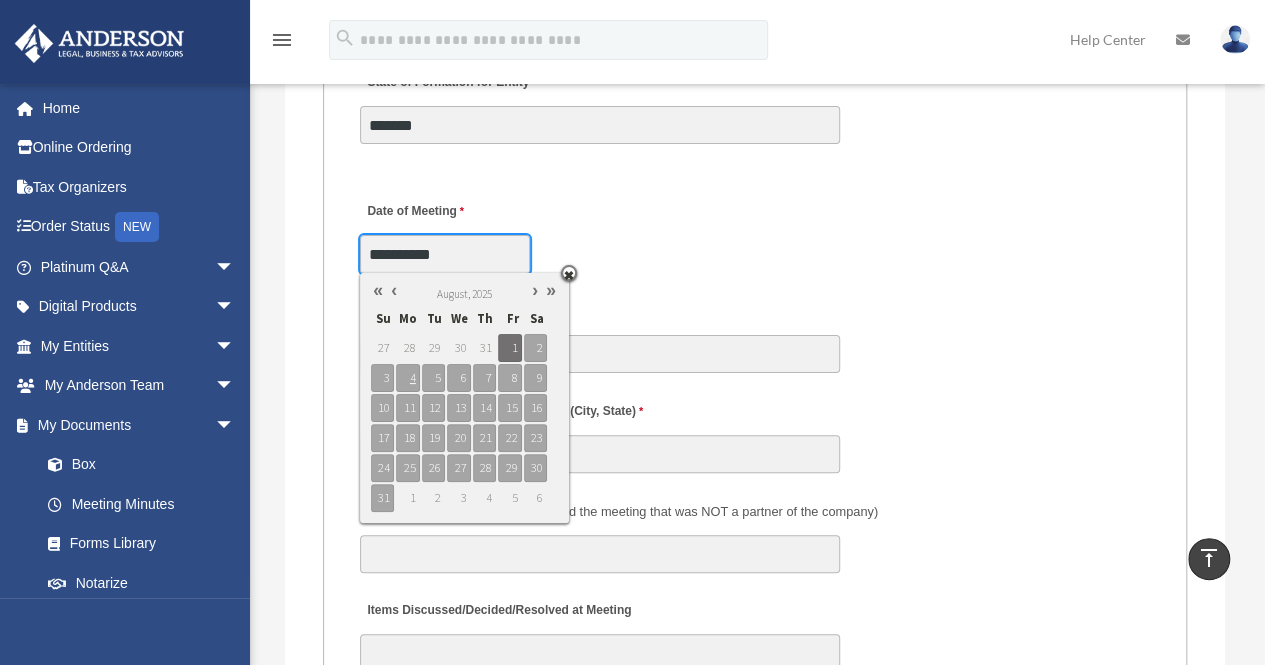 click on "**********" at bounding box center (445, 254) 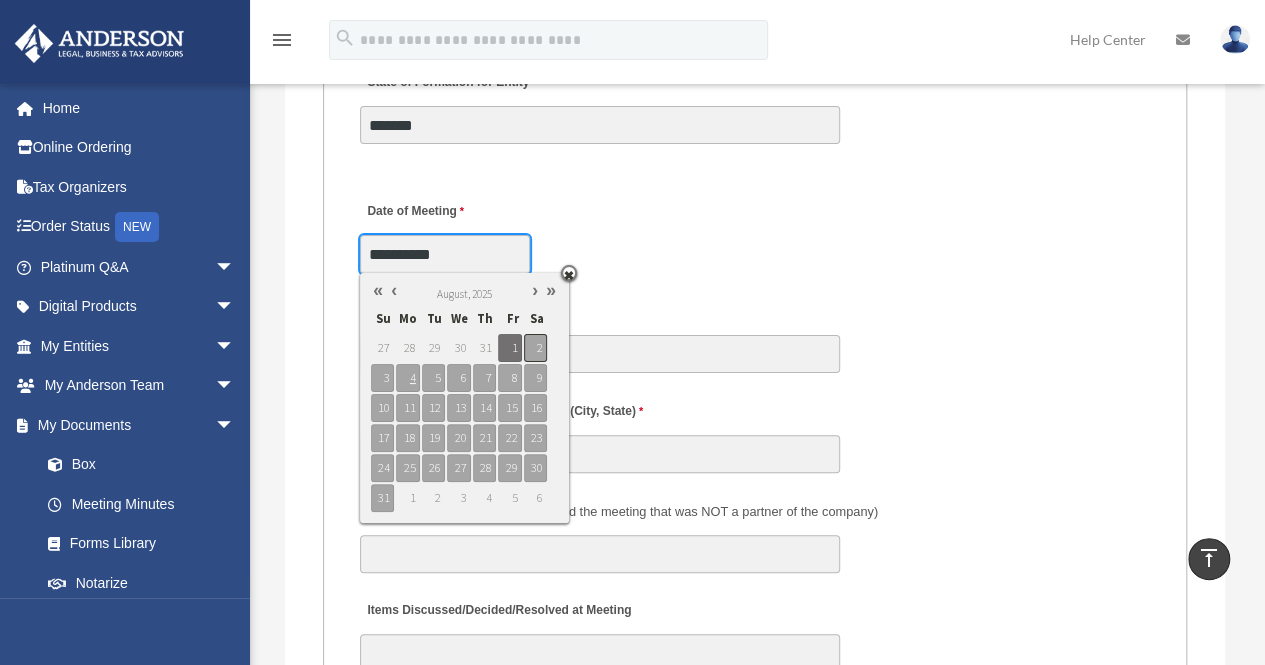 type on "**********" 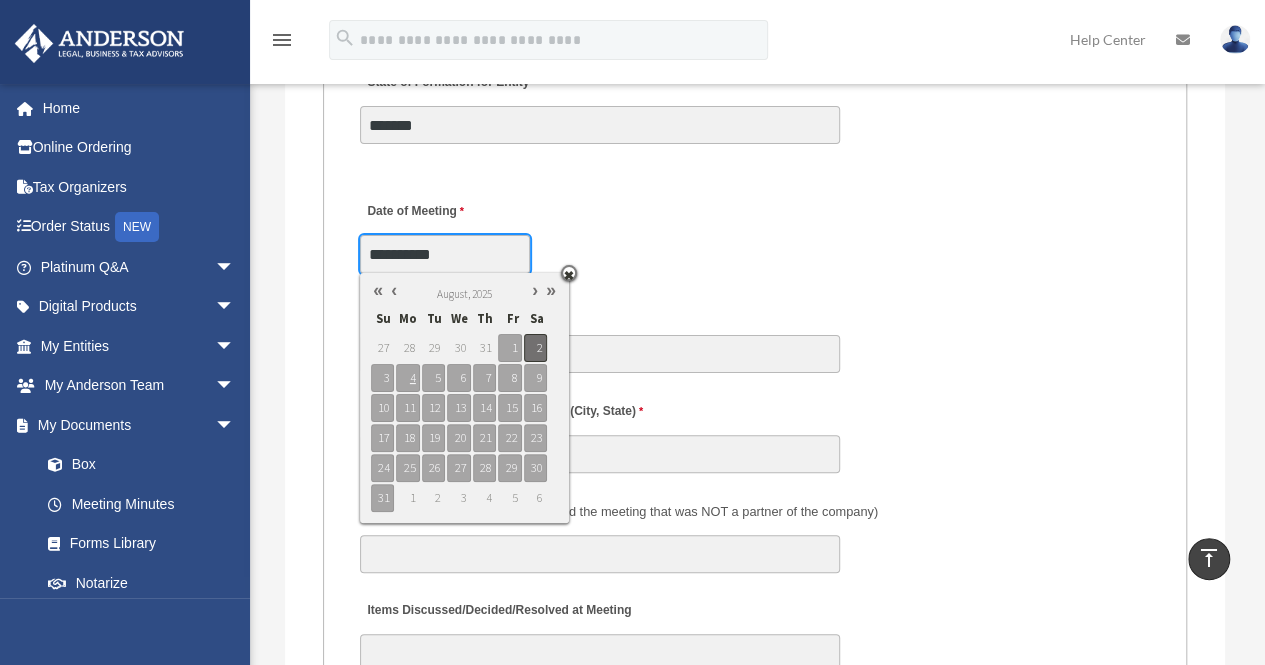 click on "2" at bounding box center [535, 348] 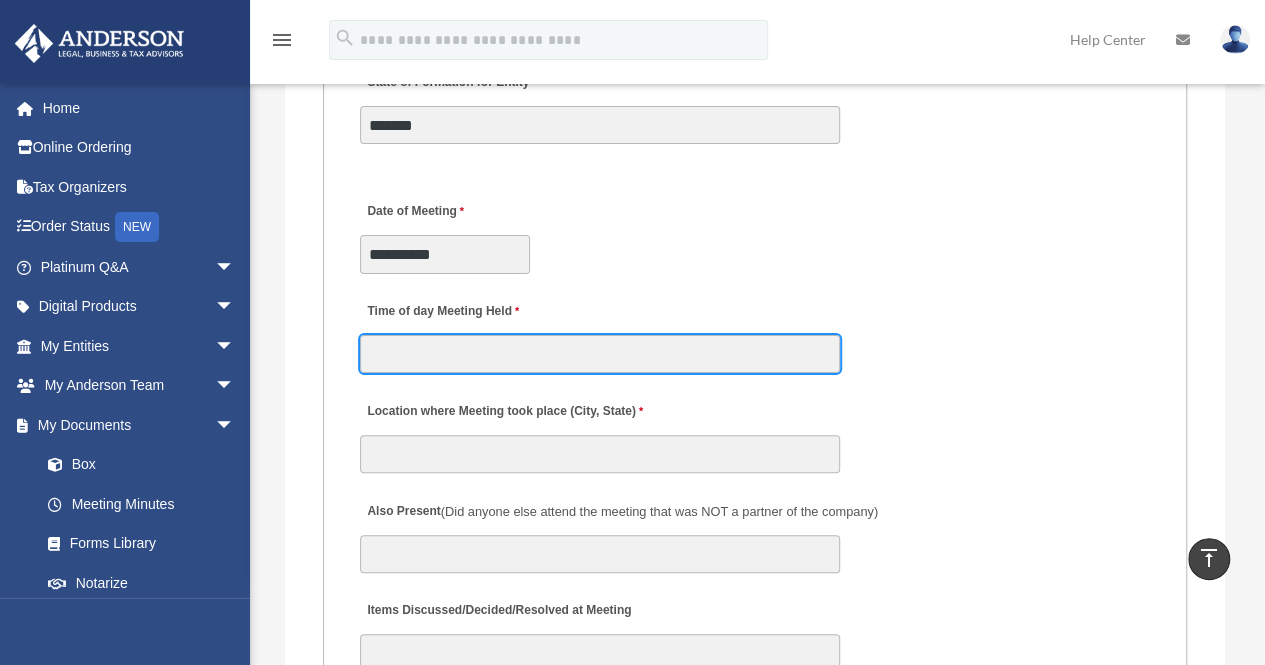 click on "Time of day Meeting Held" at bounding box center (600, 354) 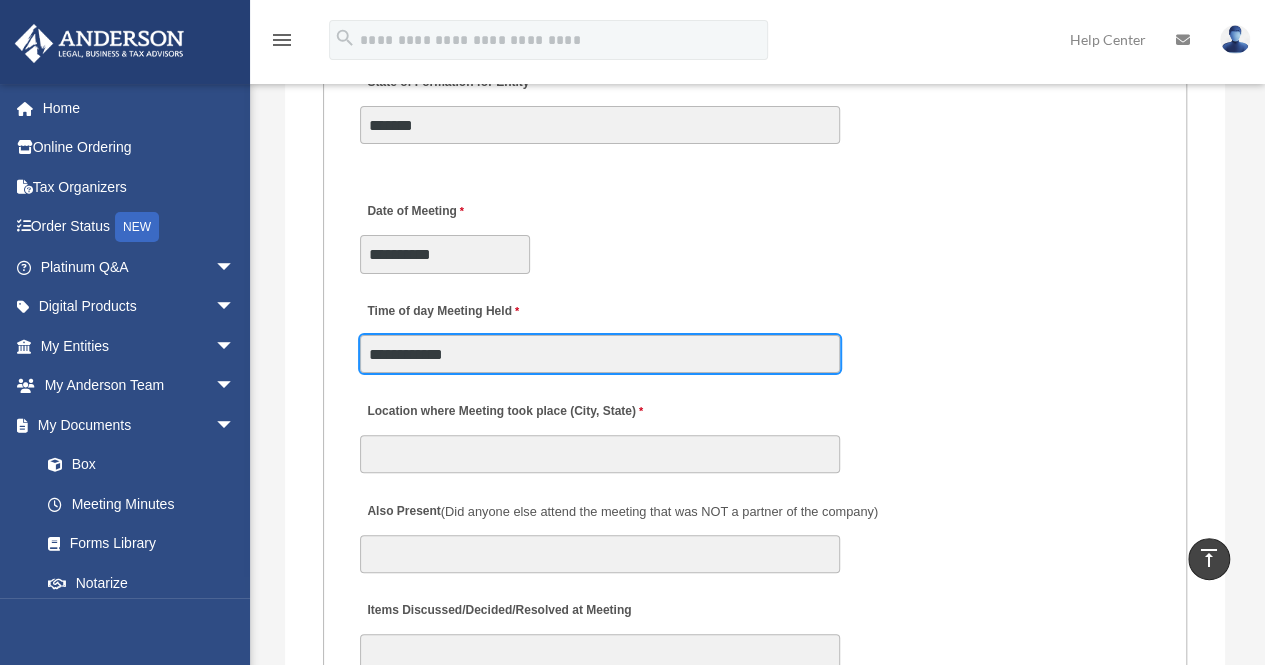 type on "**********" 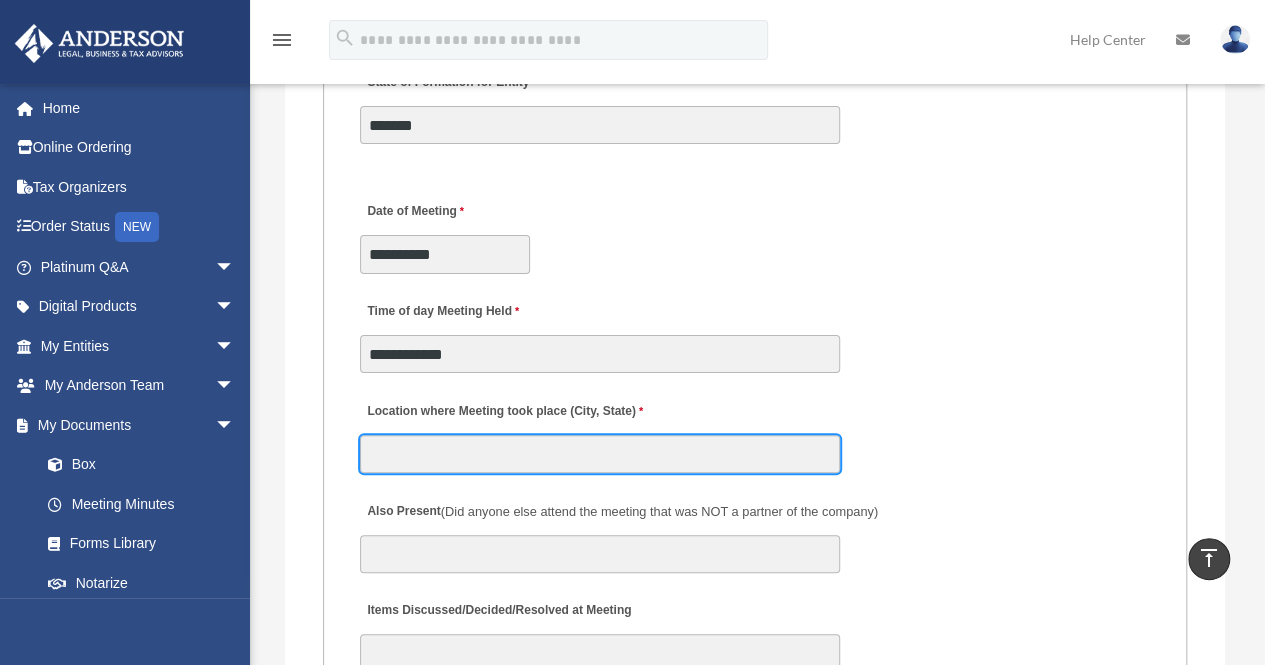 click on "Location where Meeting took place (City, State)" at bounding box center (600, 454) 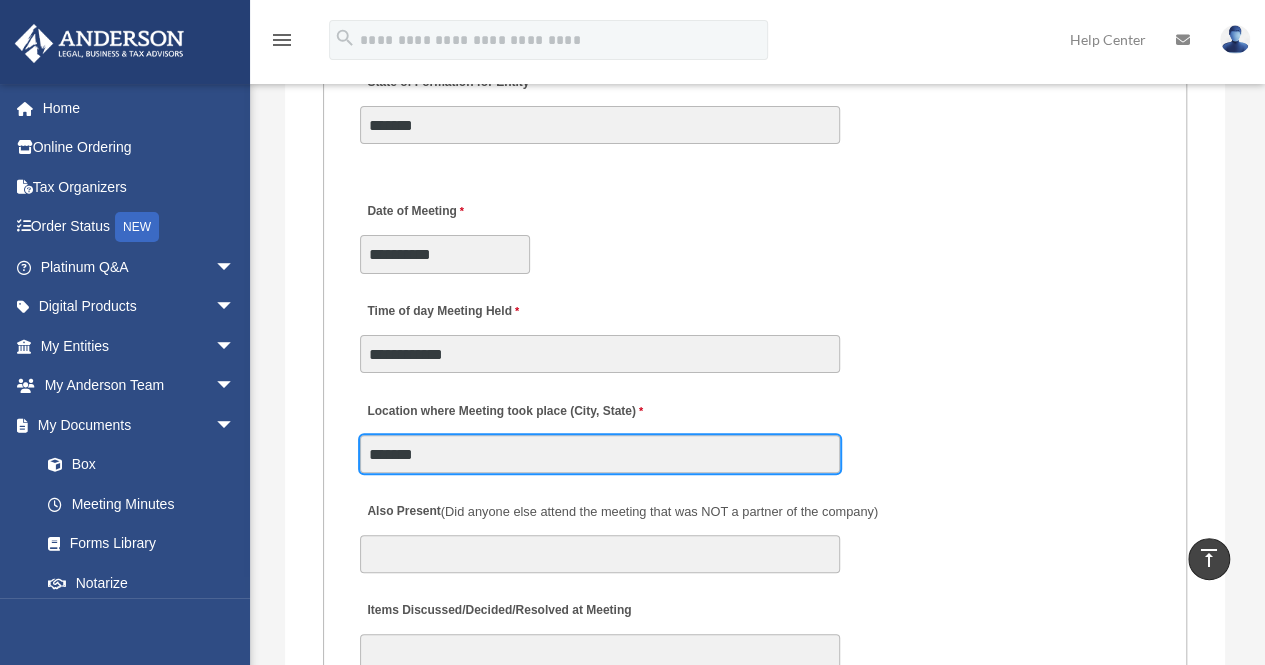 click on "*******" at bounding box center [600, 454] 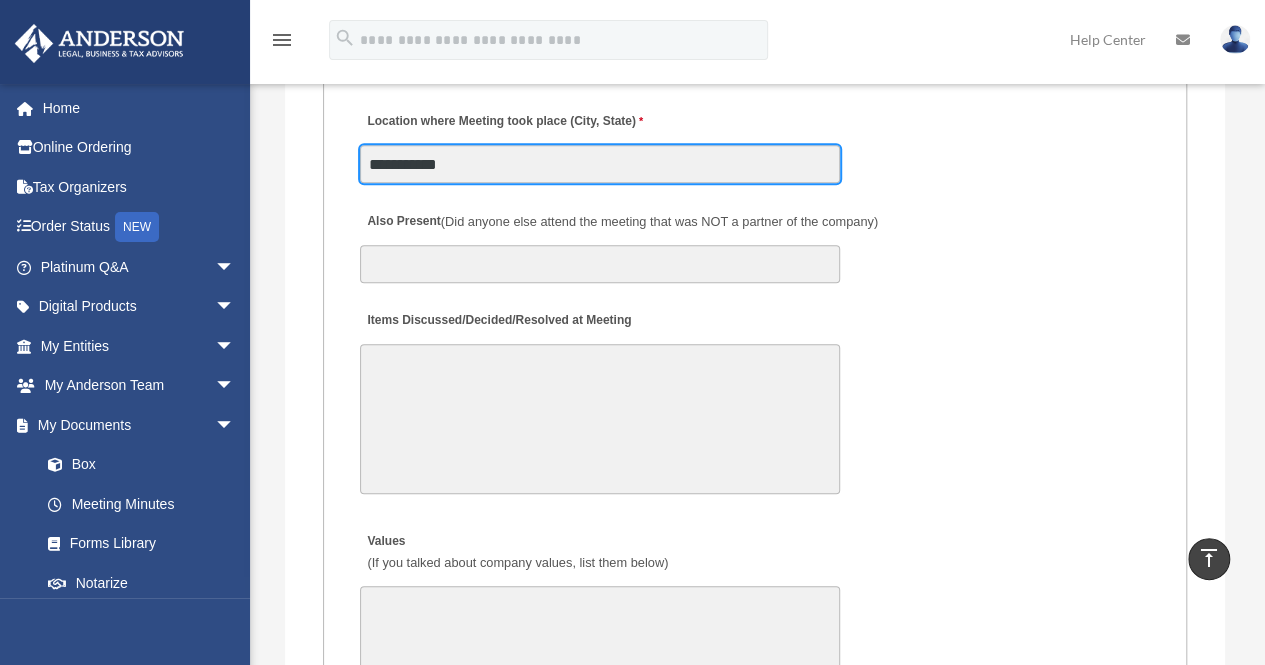 scroll, scrollTop: 4136, scrollLeft: 0, axis: vertical 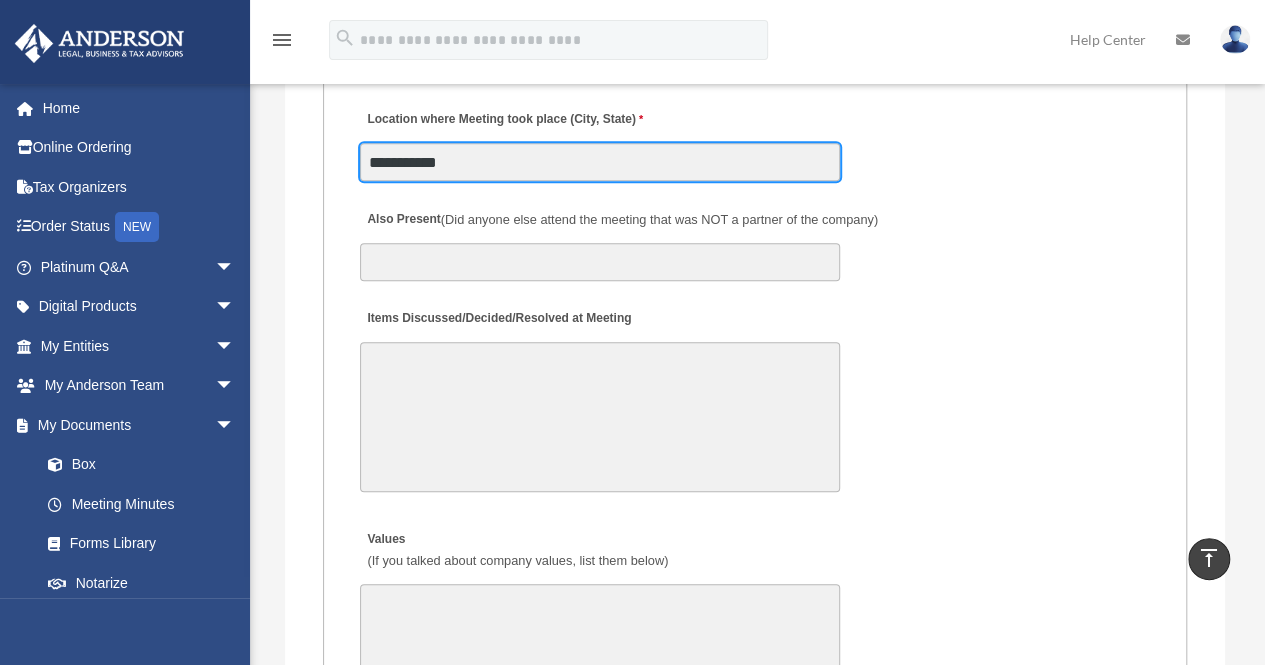 type on "**********" 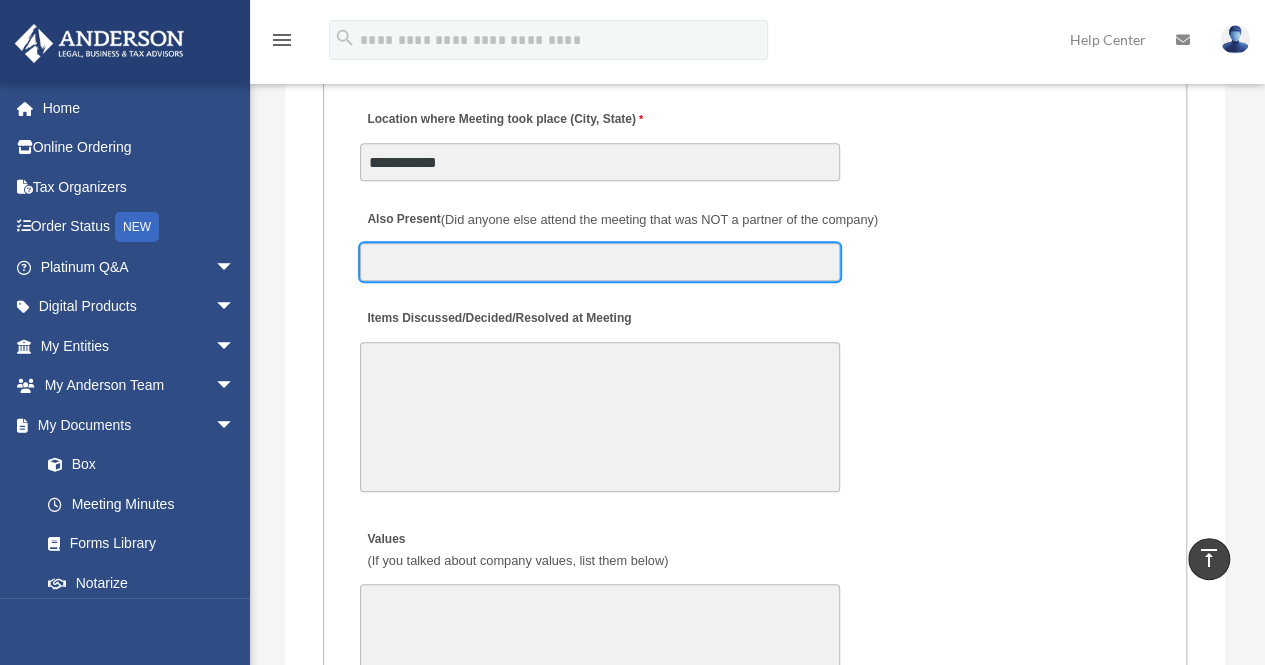 click on "Also Present  (Did anyone else attend the meeting that was NOT a partner of the company)" at bounding box center (600, 262) 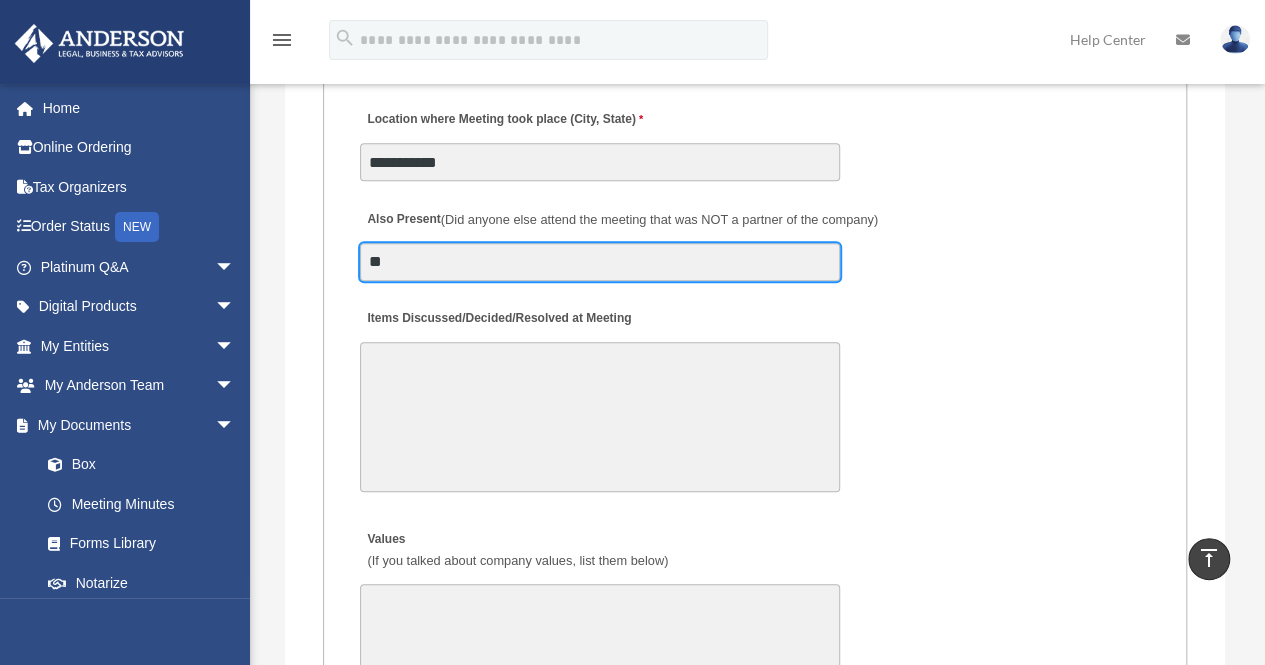 type on "**" 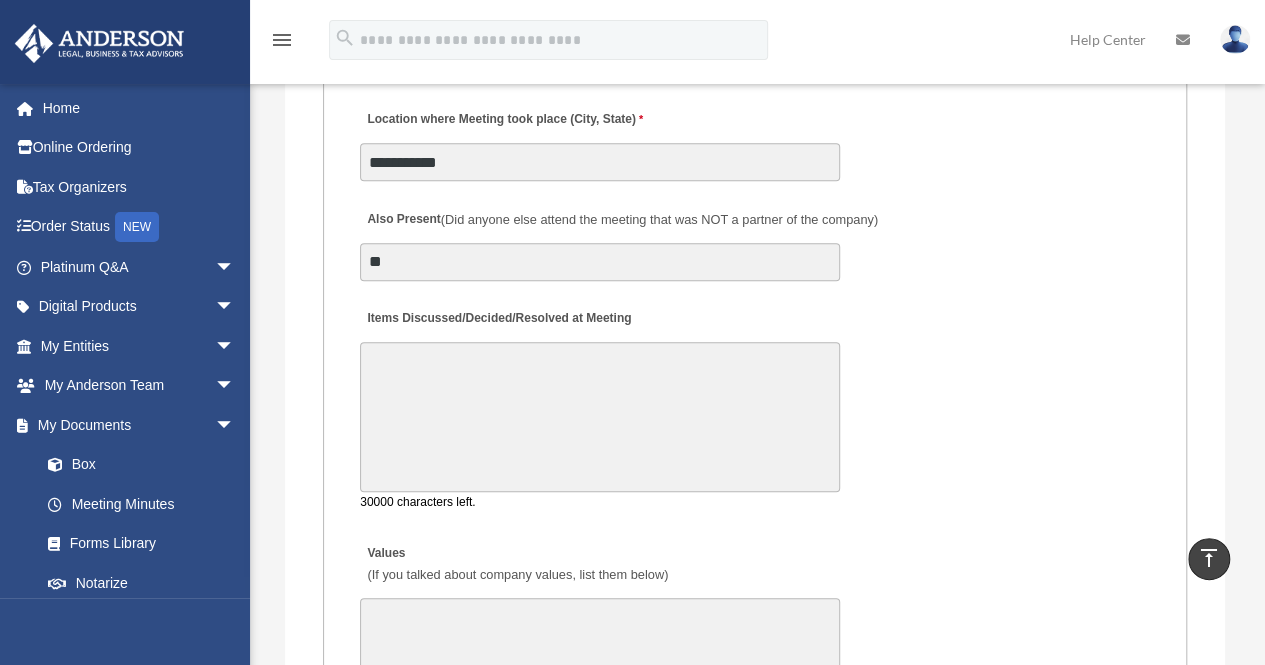 click on "Items Discussed/Decided/Resolved at Meeting" at bounding box center (600, 417) 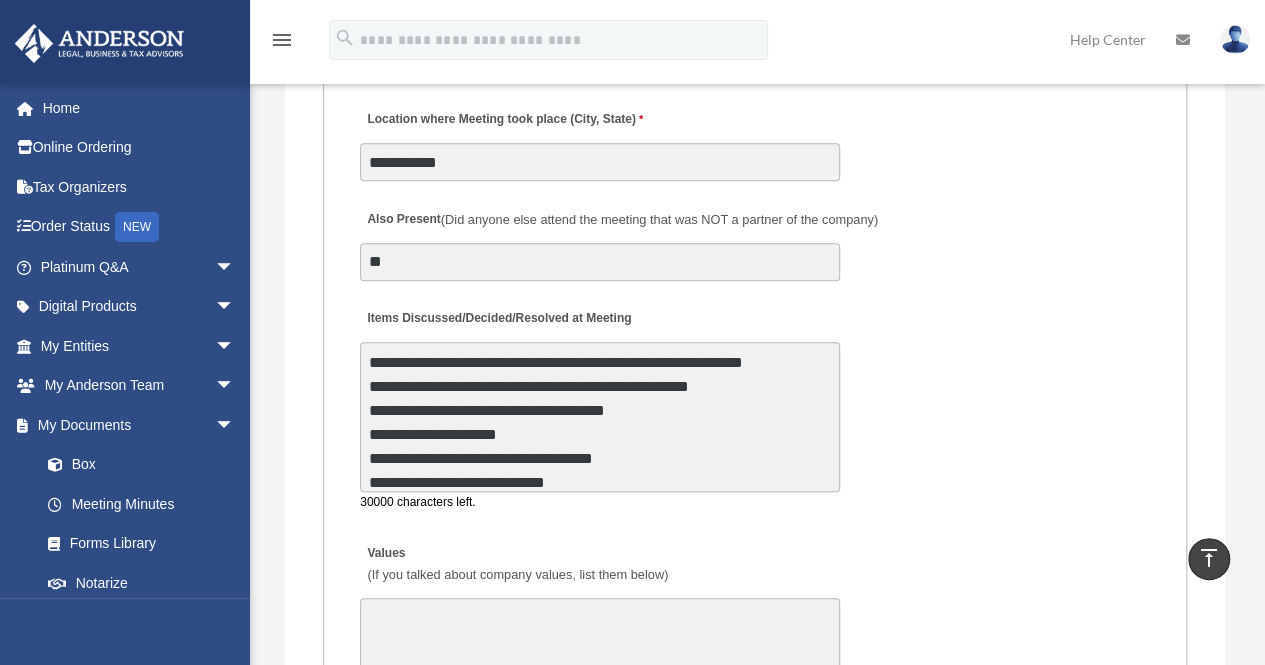 scroll, scrollTop: 504, scrollLeft: 0, axis: vertical 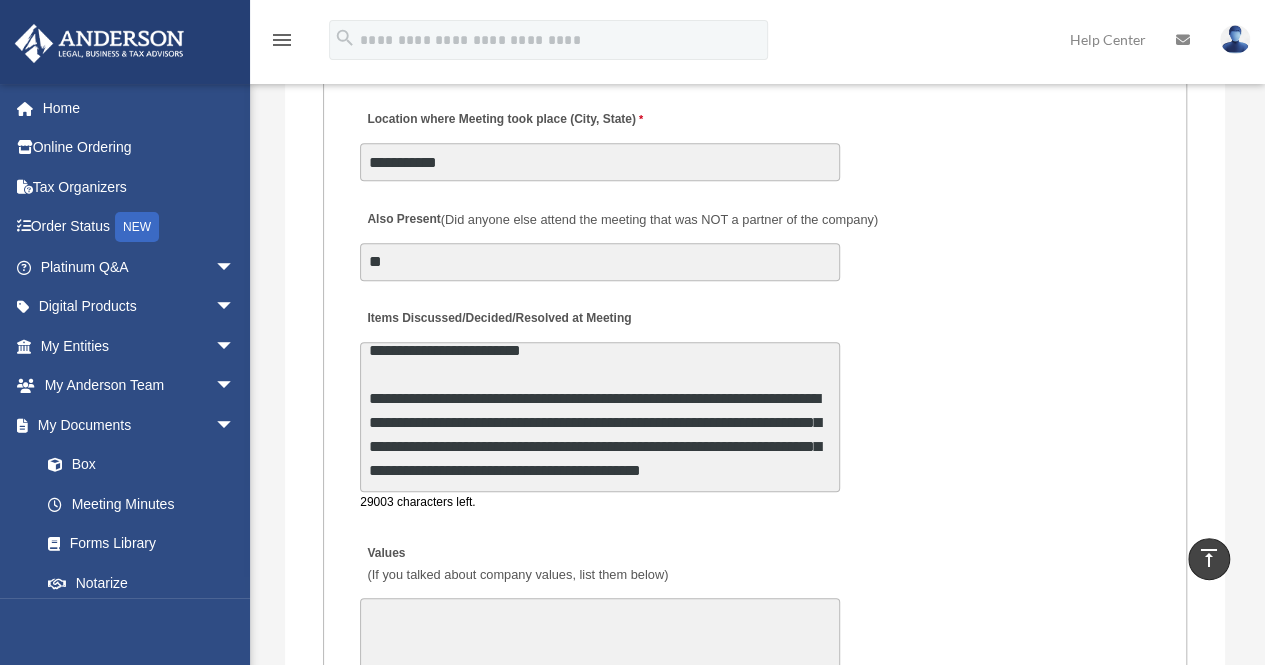 type 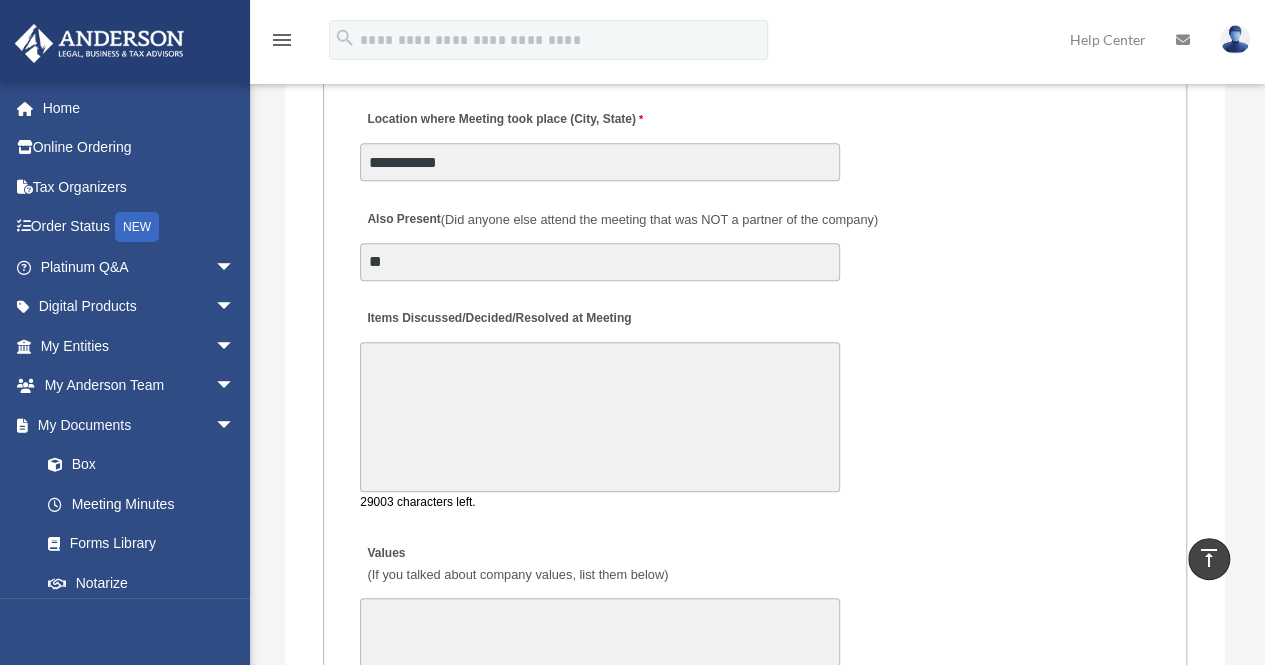 scroll, scrollTop: 0, scrollLeft: 0, axis: both 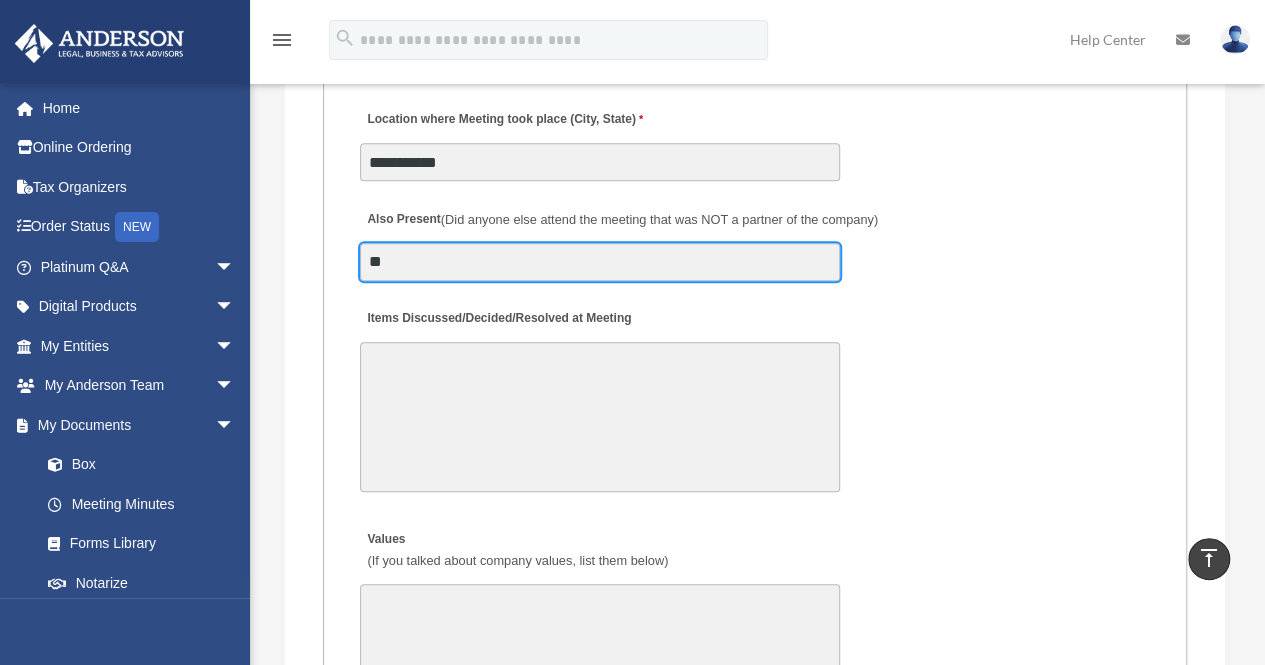 drag, startPoint x: 464, startPoint y: 263, endPoint x: 349, endPoint y: 257, distance: 115.15642 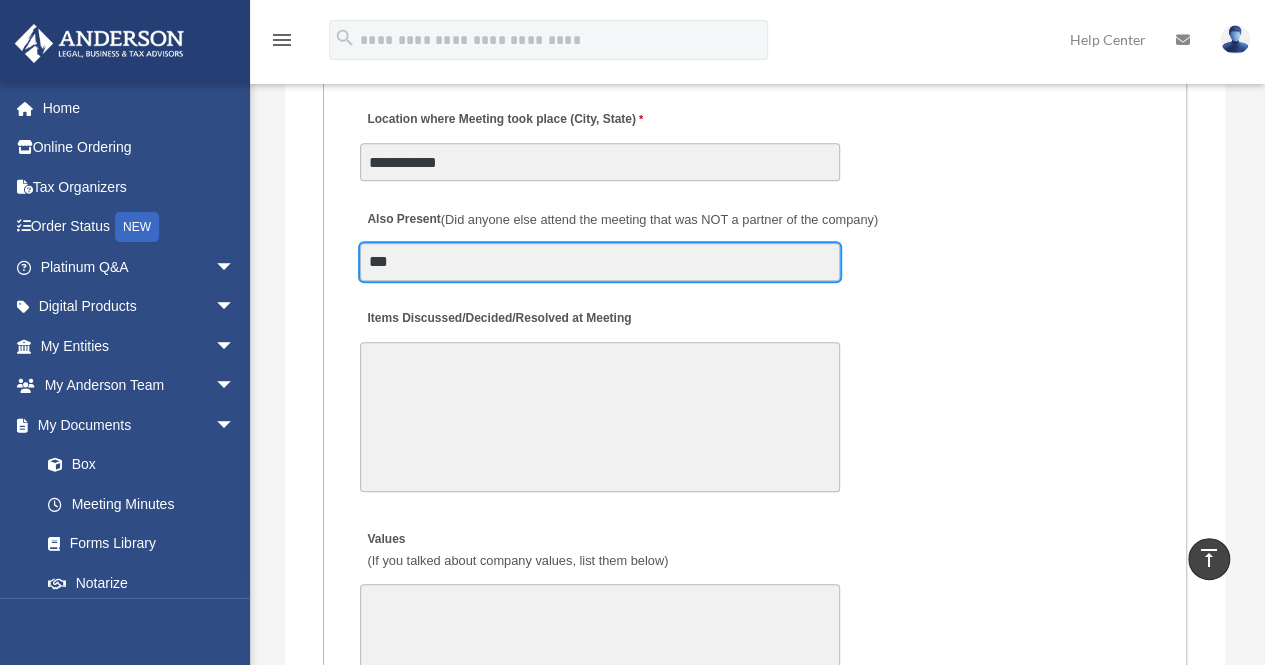 type on "***" 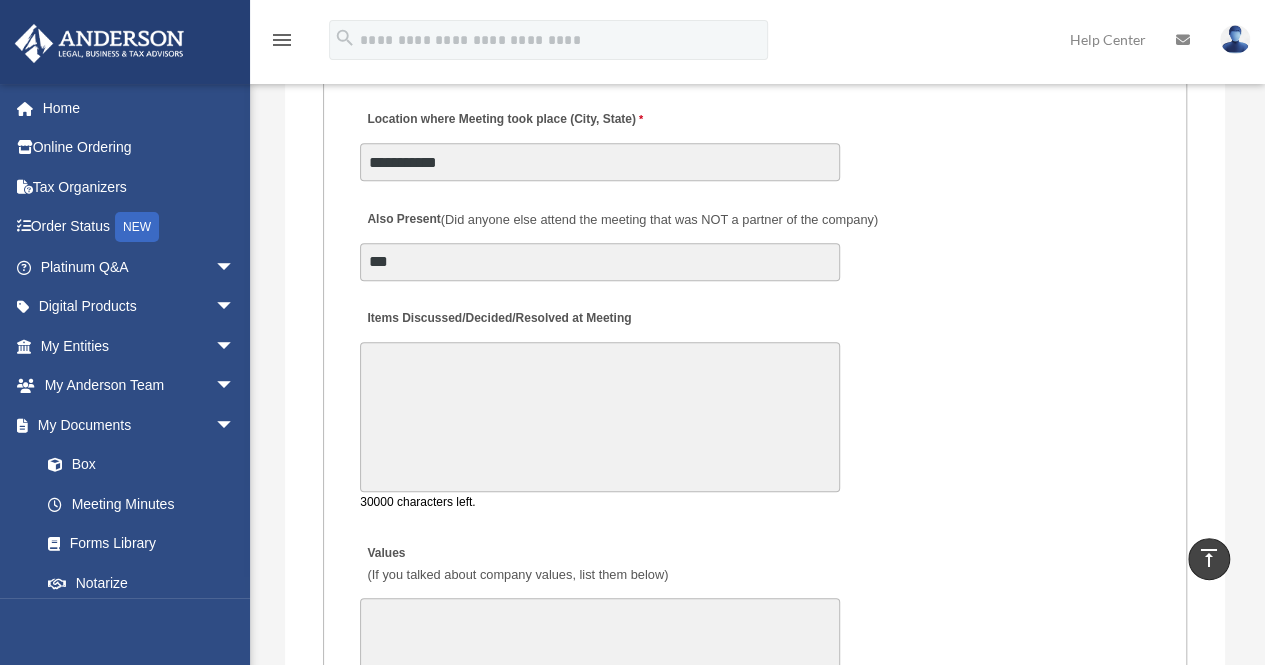 click on "Items Discussed/Decided/Resolved at Meeting" at bounding box center [600, 417] 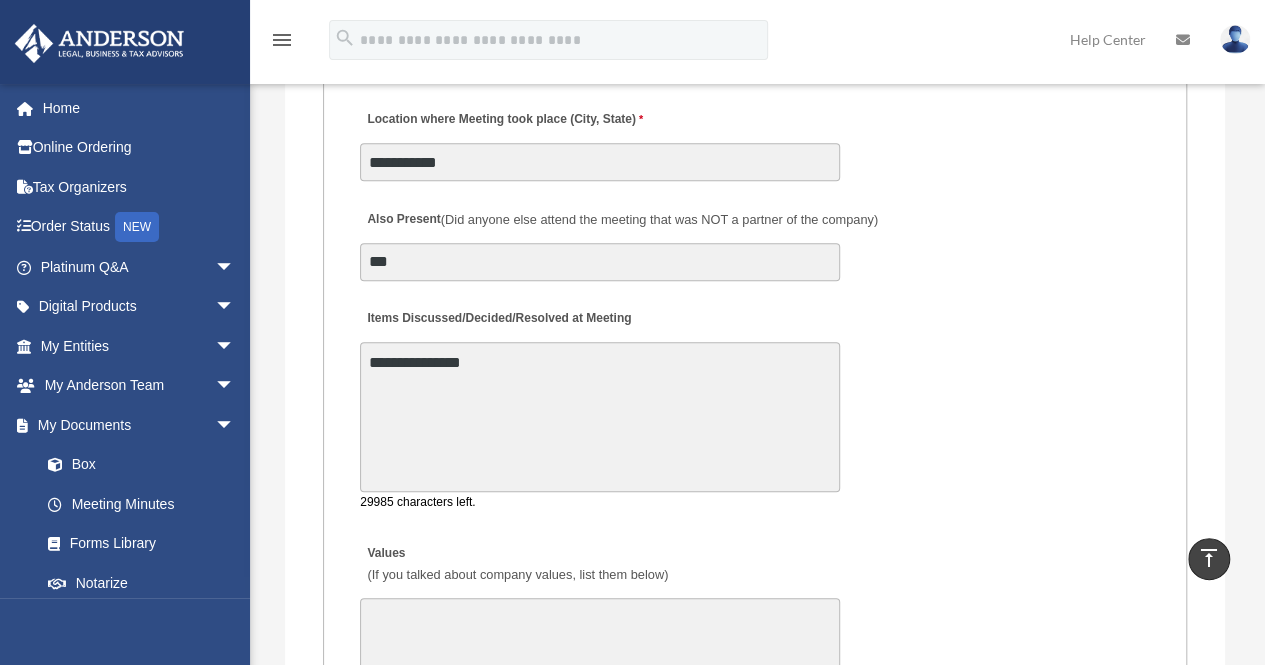 click on "**********" at bounding box center [600, 417] 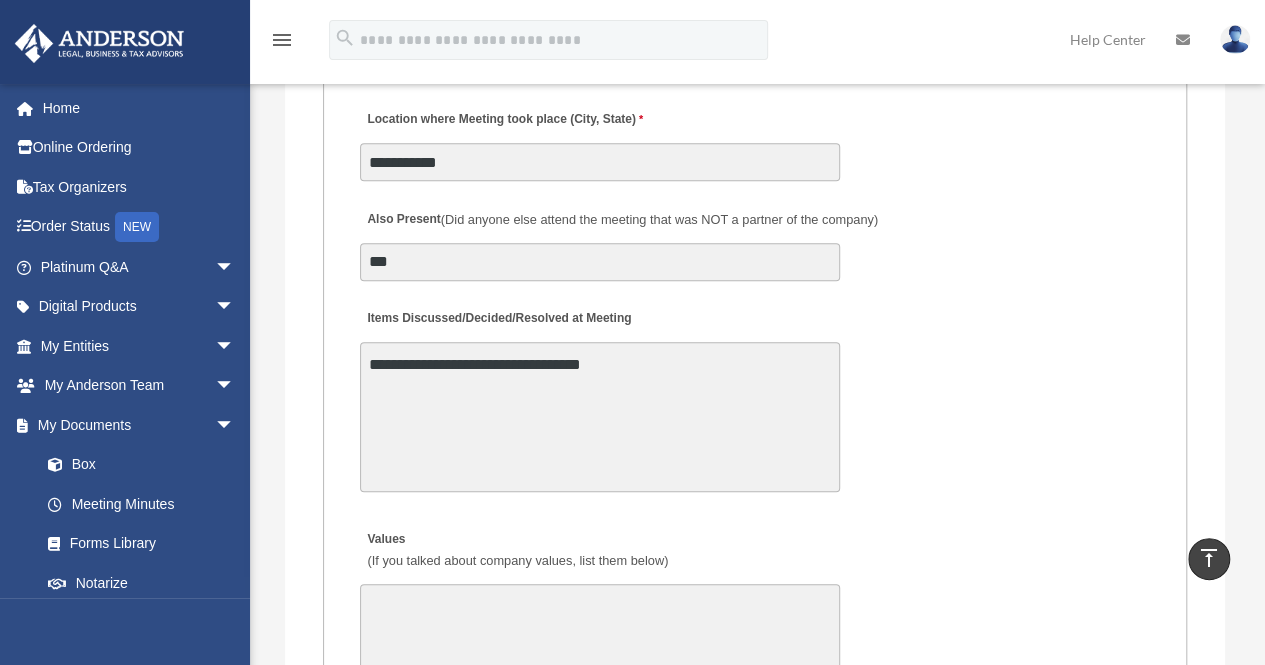 click on "Values (If you talked about company values, list them below) 30000 characters left." at bounding box center (755, 629) 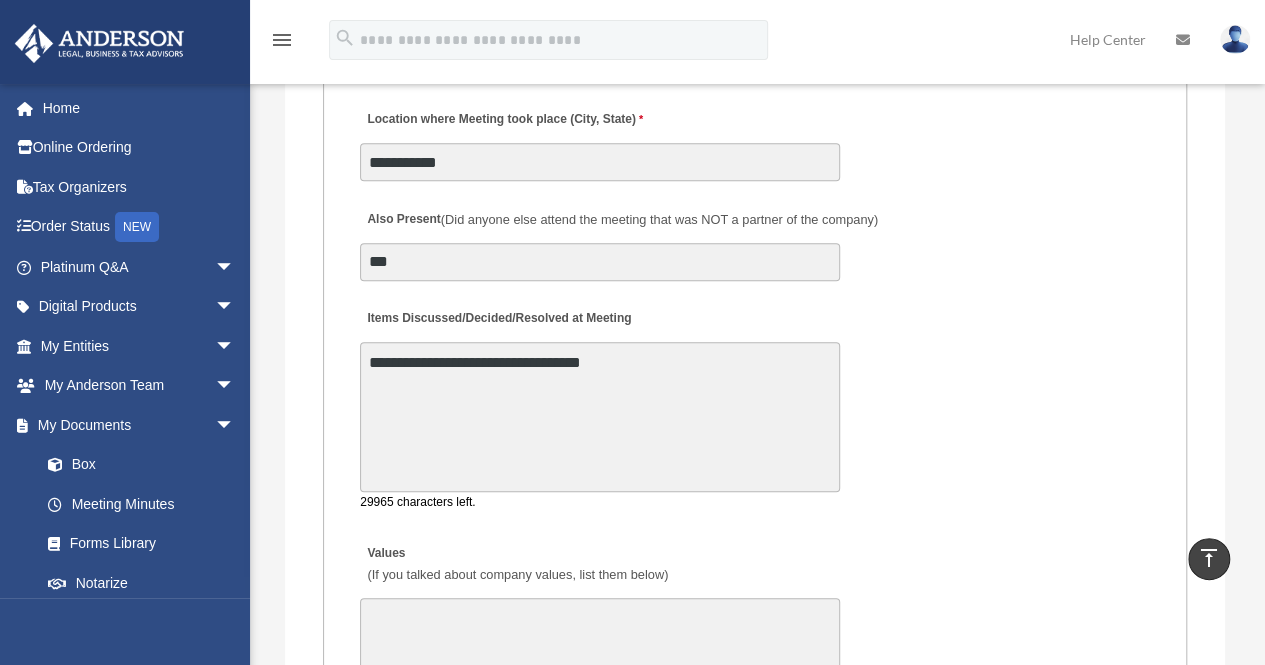 click on "**********" at bounding box center (600, 417) 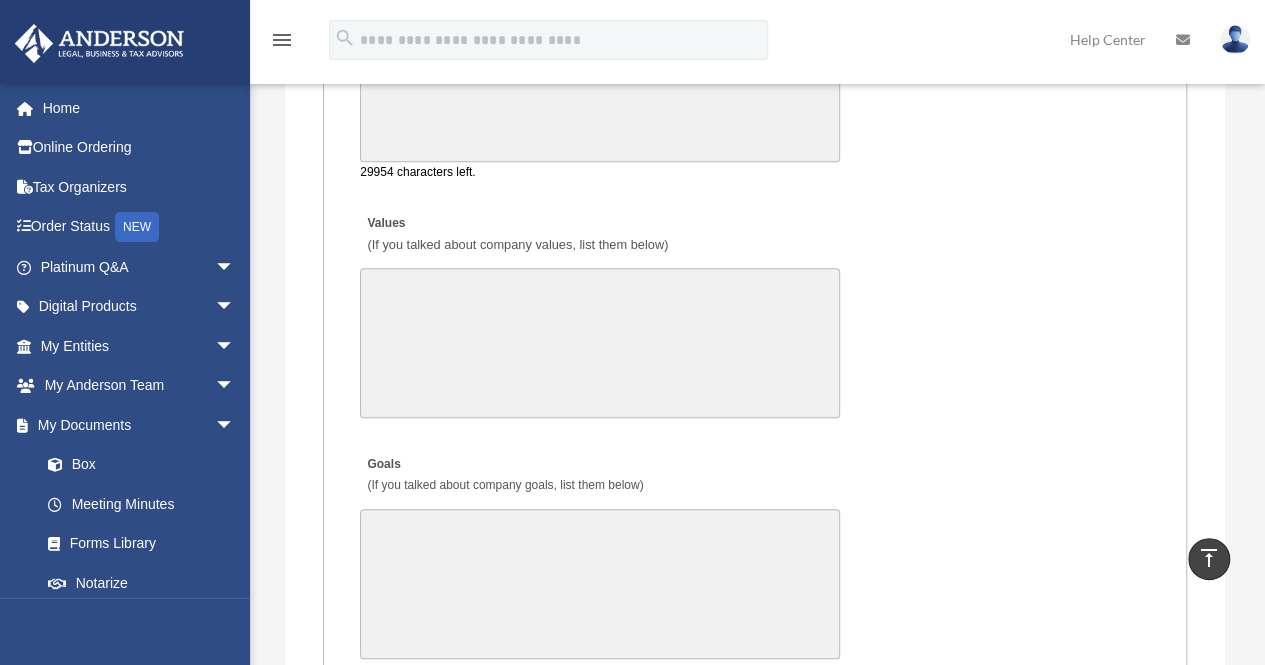 scroll, scrollTop: 4468, scrollLeft: 0, axis: vertical 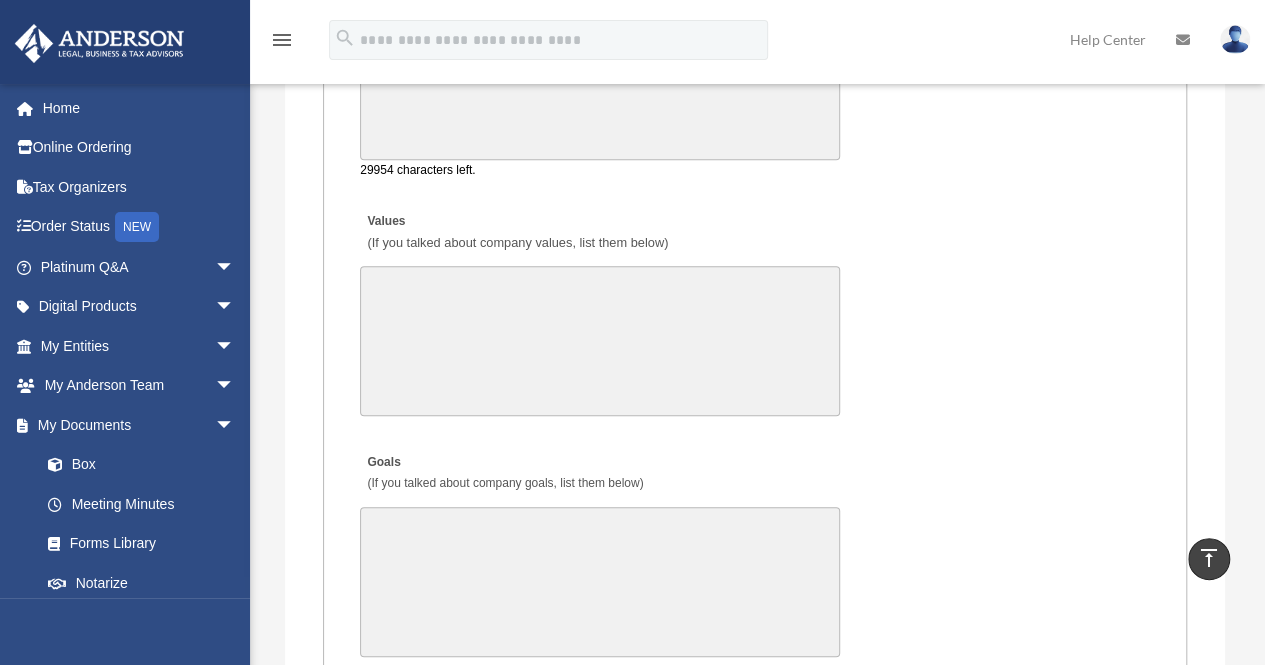 type on "**********" 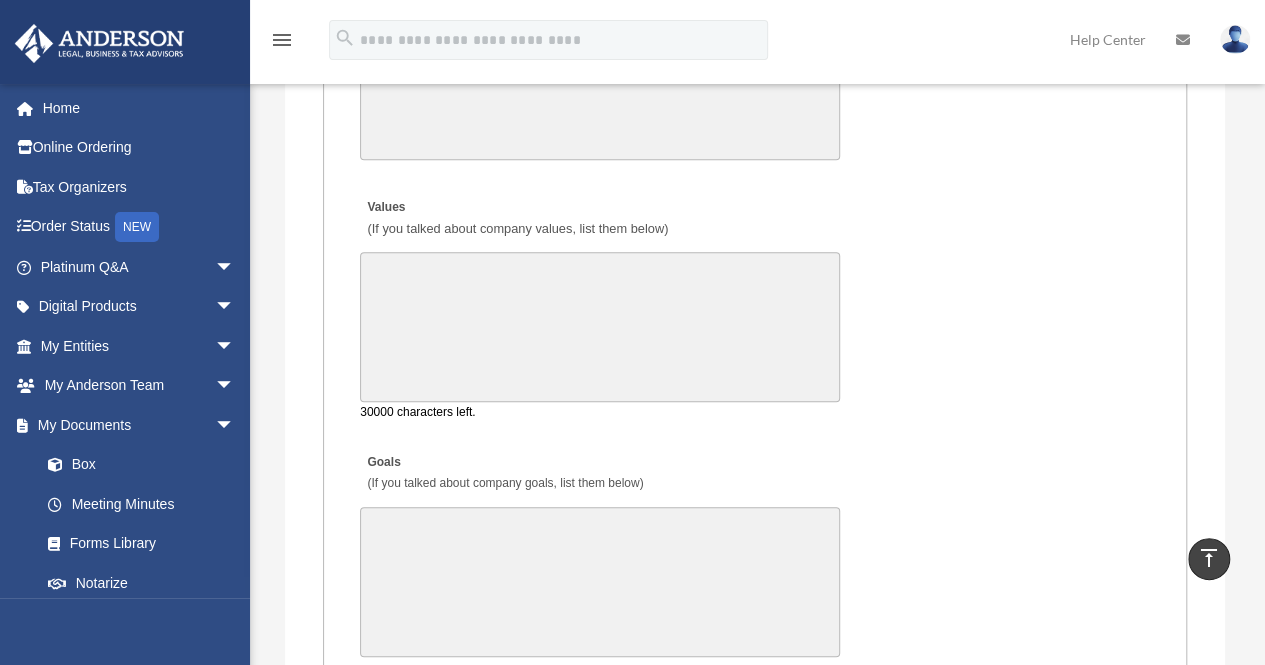 click on "Values (If you talked about company values, list them below)" at bounding box center [600, 327] 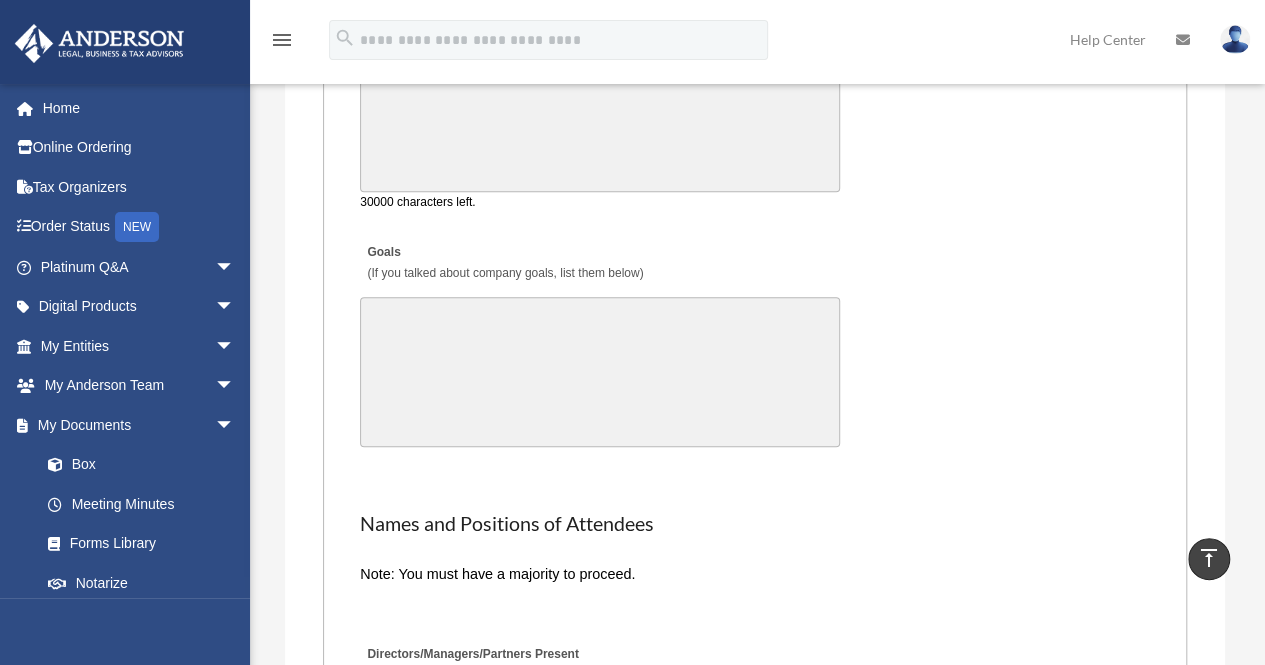 scroll, scrollTop: 4678, scrollLeft: 0, axis: vertical 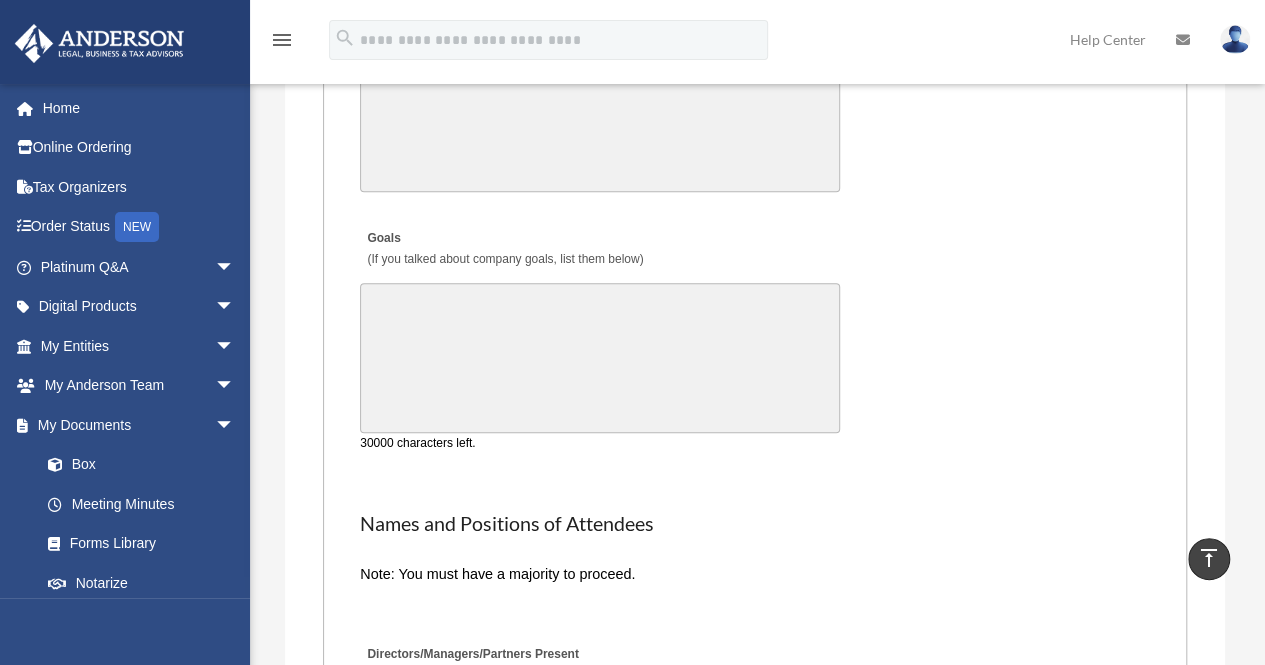 click on "Goals (If you talked about company goals, list them below)" at bounding box center (600, 358) 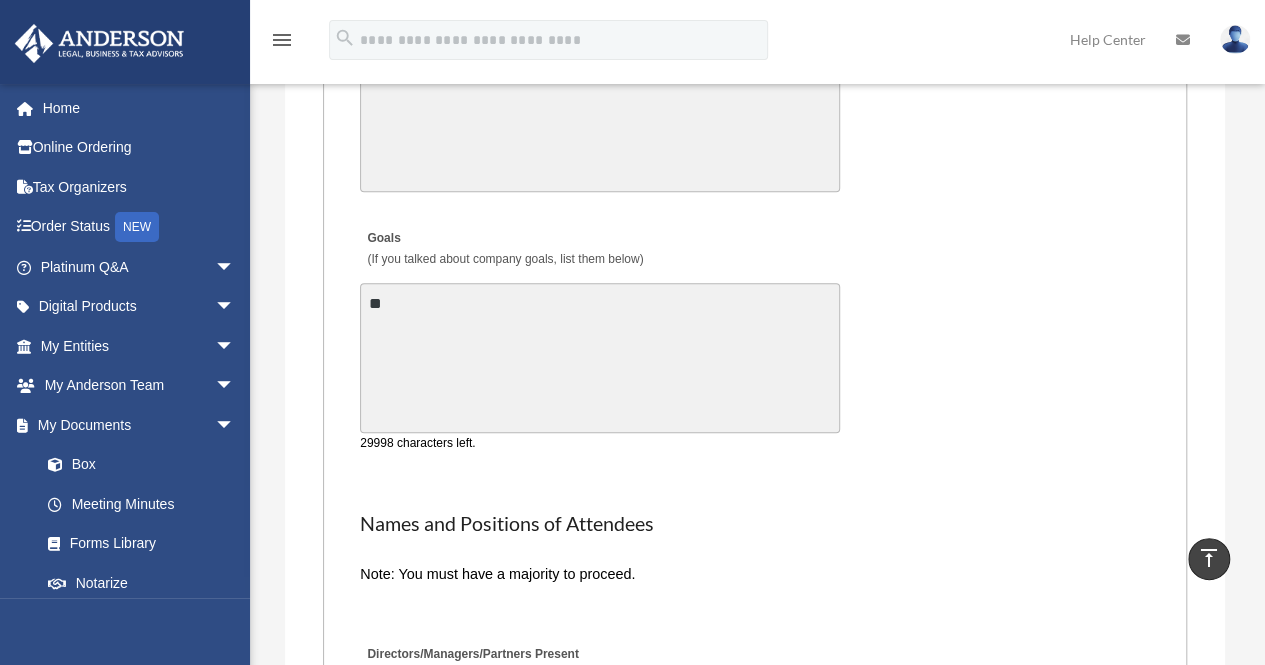 type on "*" 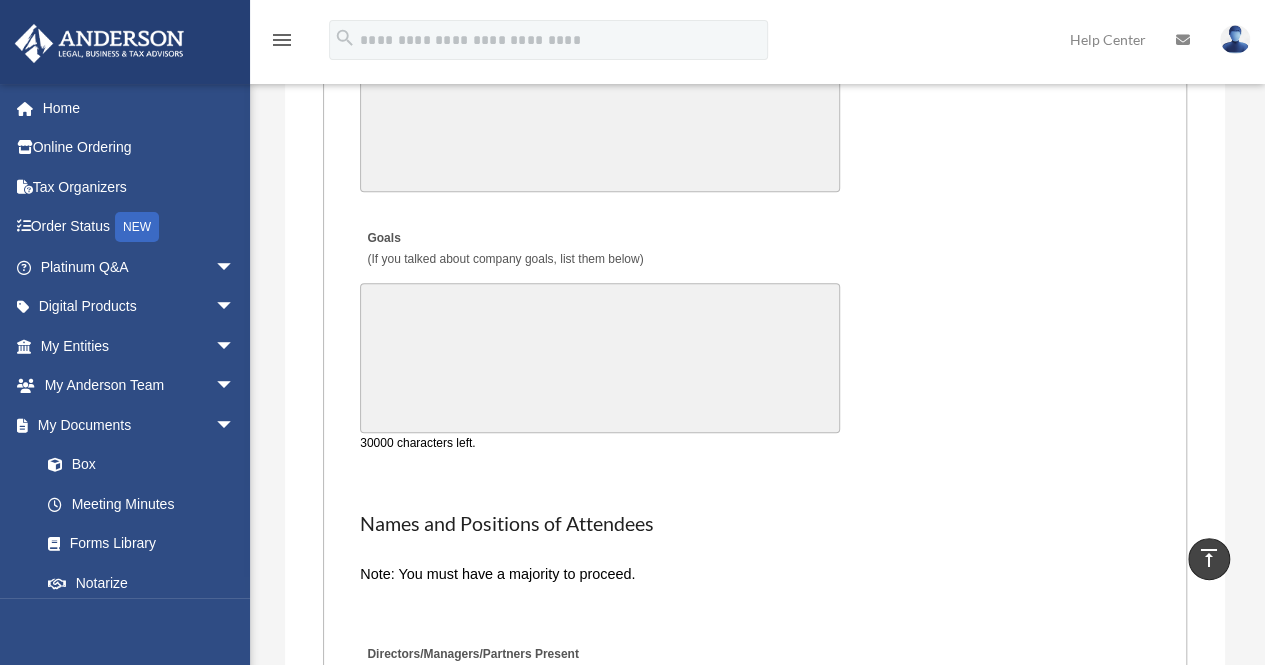 type on "*" 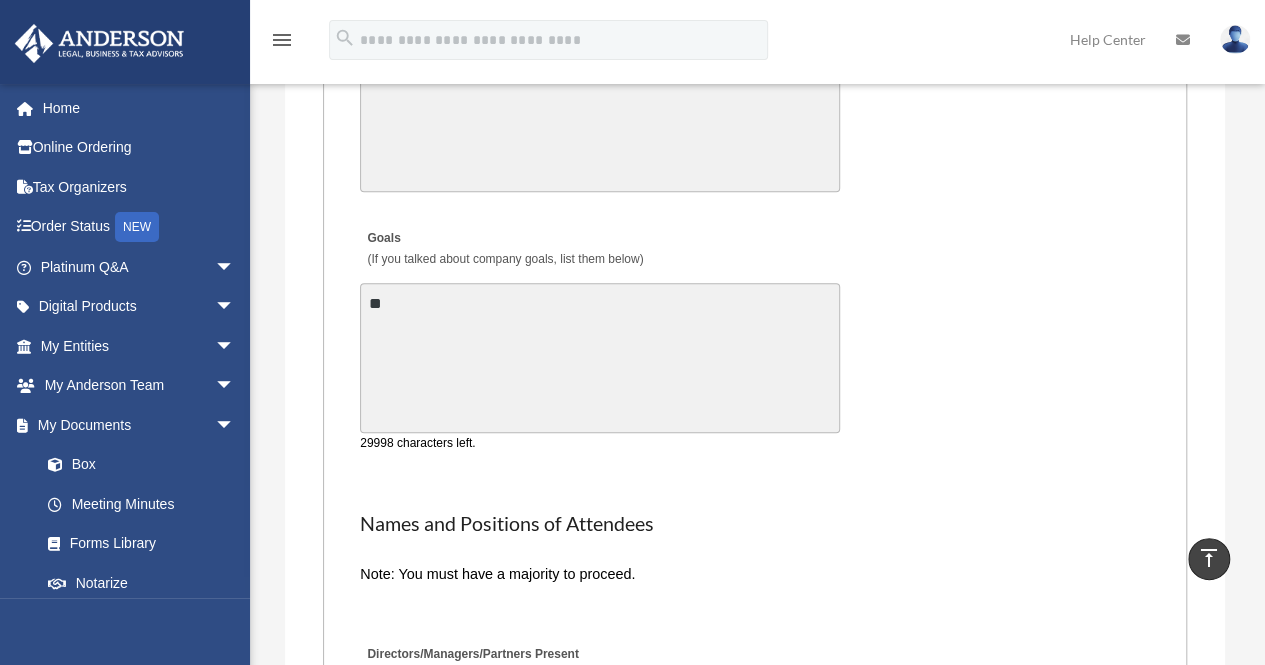 type on "*" 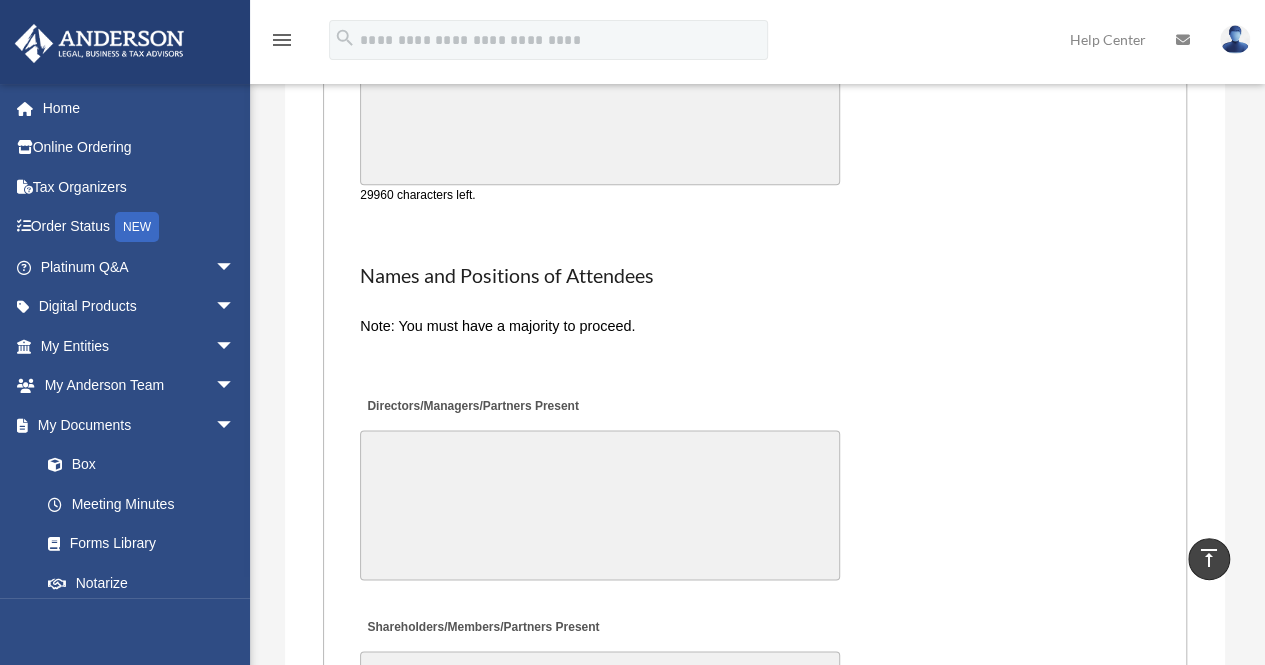 scroll, scrollTop: 4926, scrollLeft: 0, axis: vertical 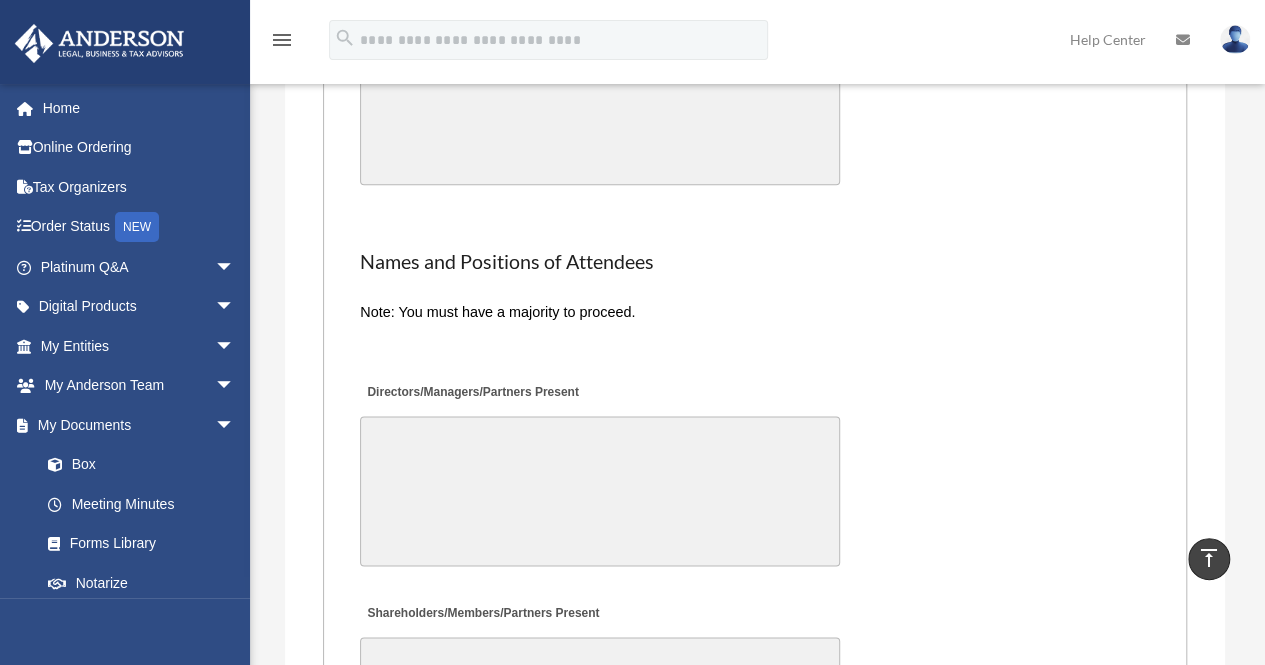 click on "Directors/Managers/Partners Present" at bounding box center [600, 491] 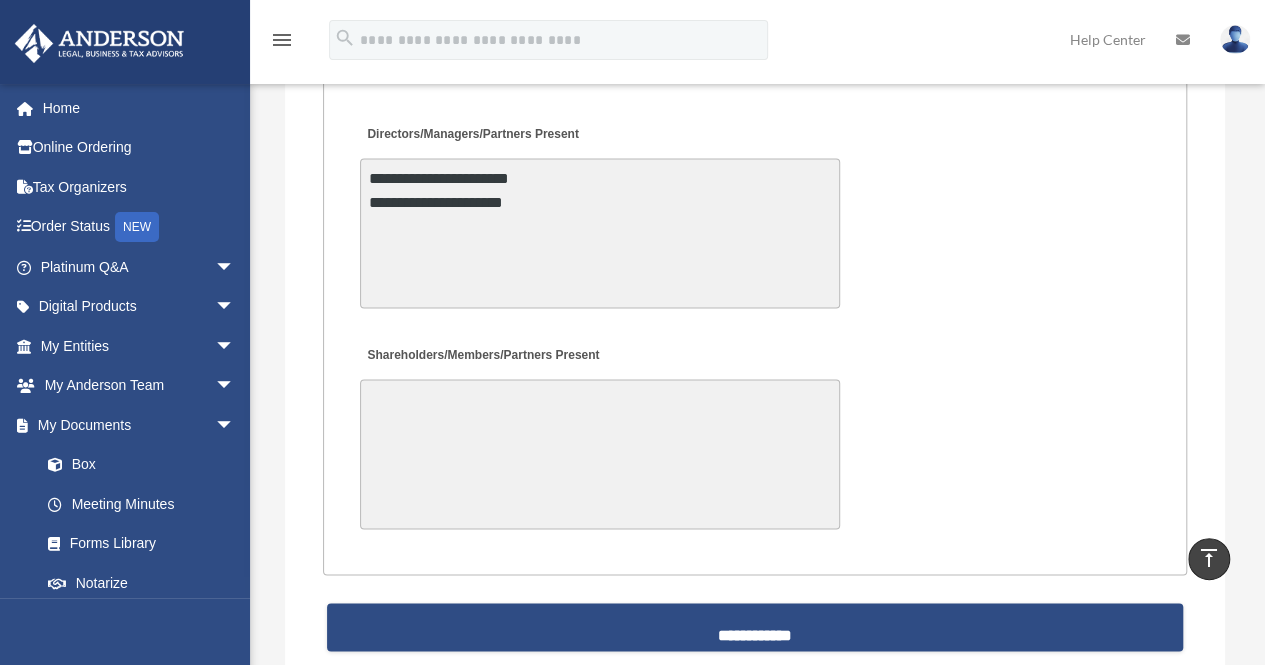 scroll, scrollTop: 5184, scrollLeft: 0, axis: vertical 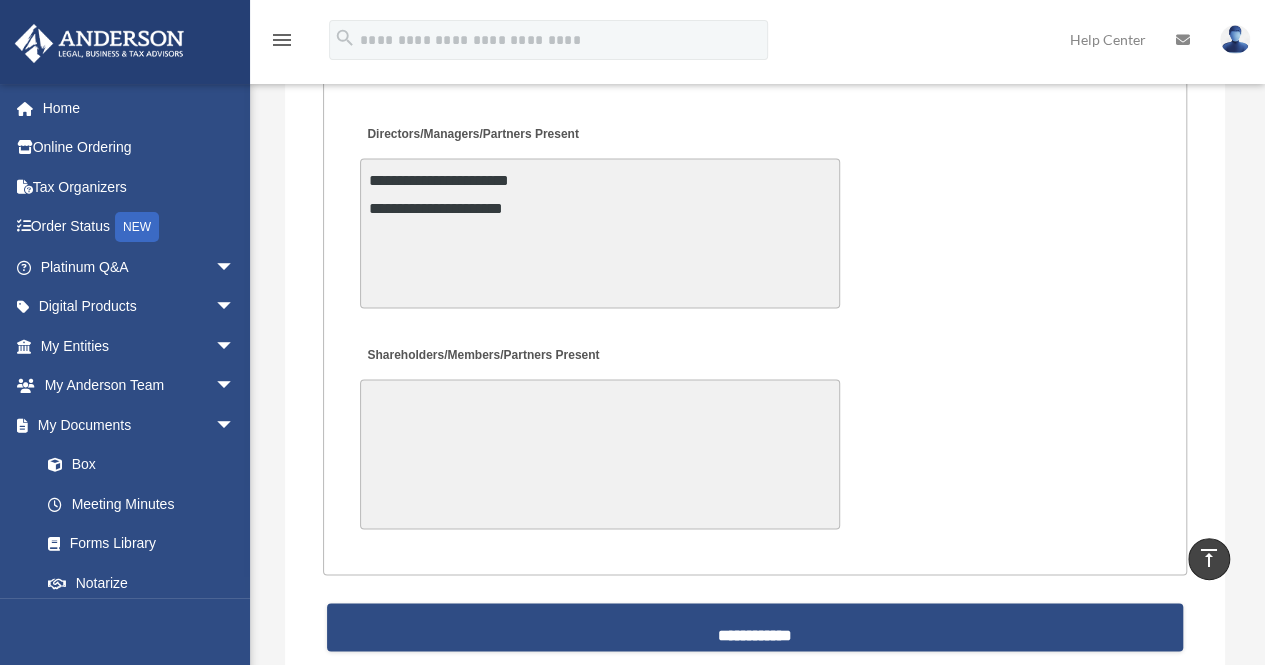 click on "Shareholders/Members/Partners Present" at bounding box center (600, 454) 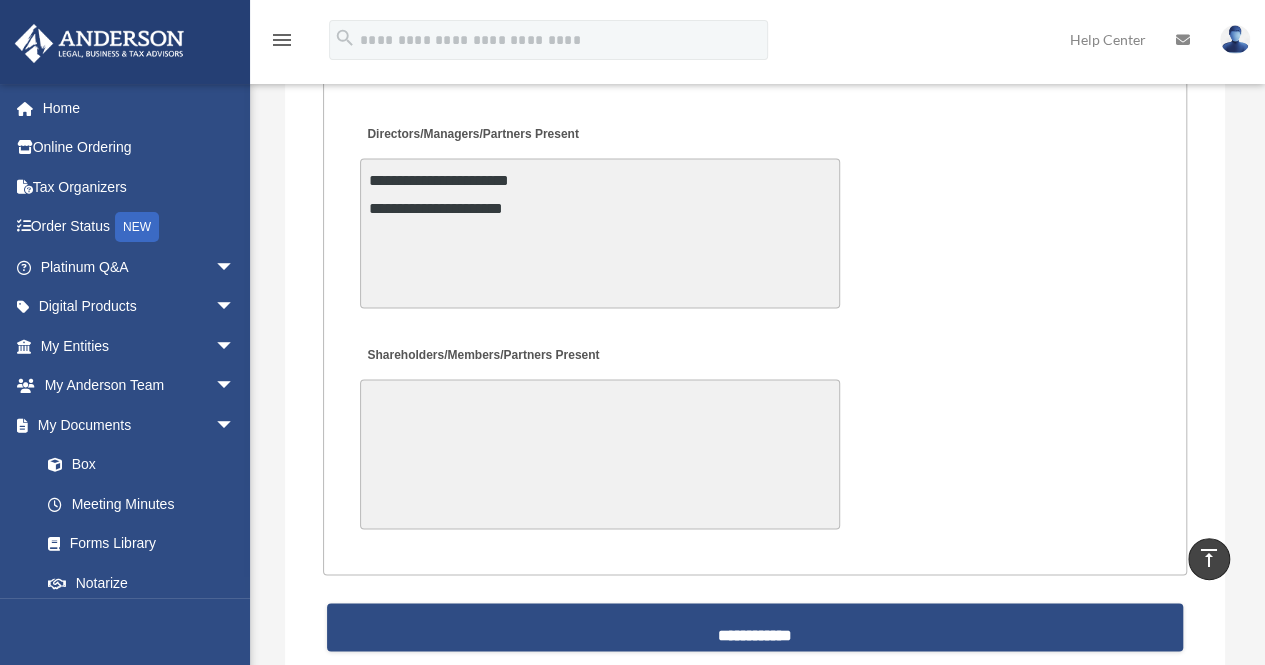 click on "Shareholders/Members/Partners Present" at bounding box center [600, 454] 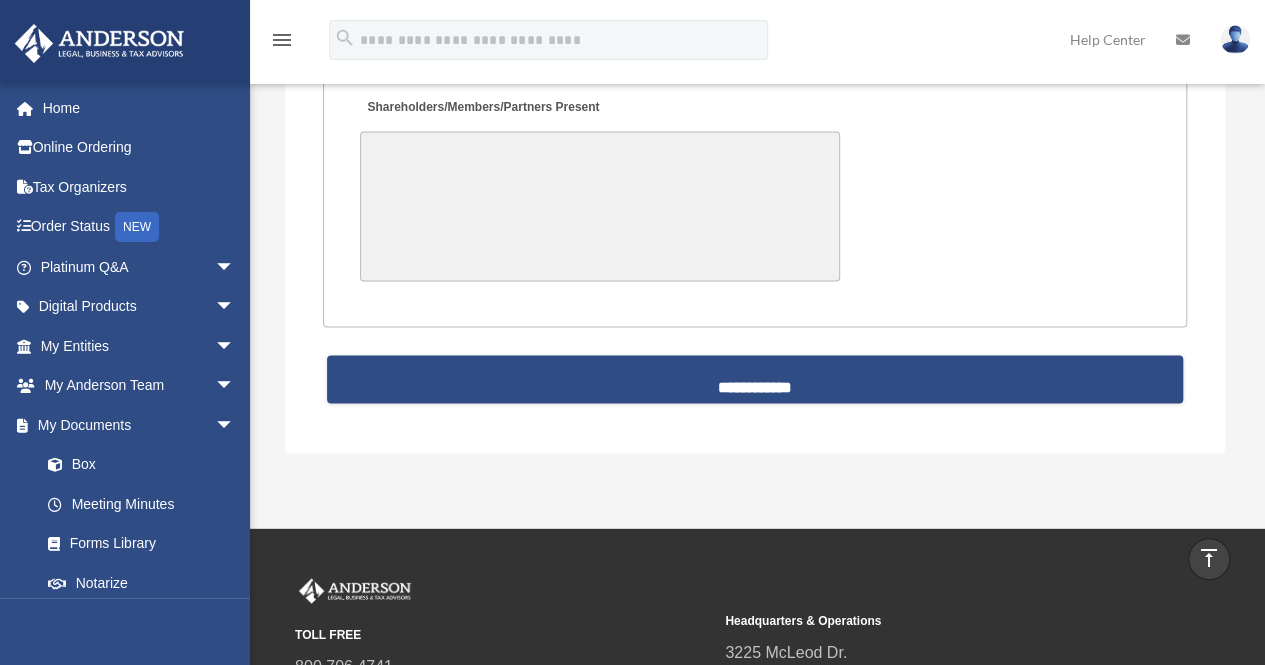 scroll, scrollTop: 5436, scrollLeft: 0, axis: vertical 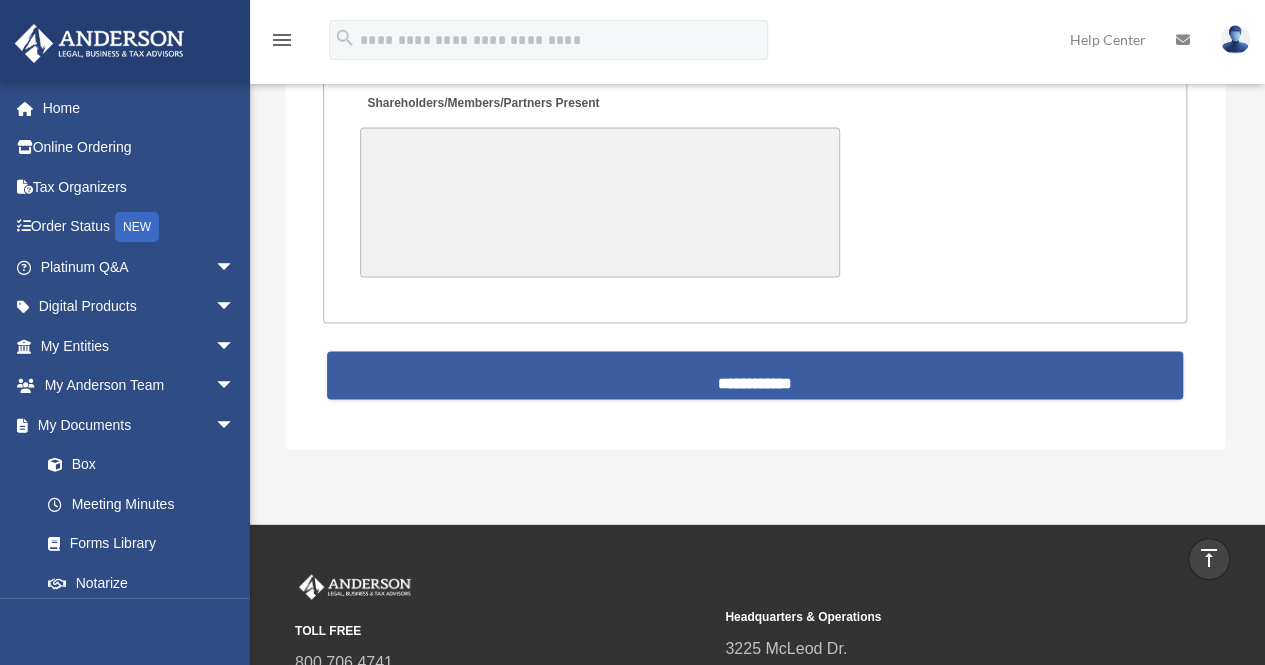 click on "**********" at bounding box center [755, 375] 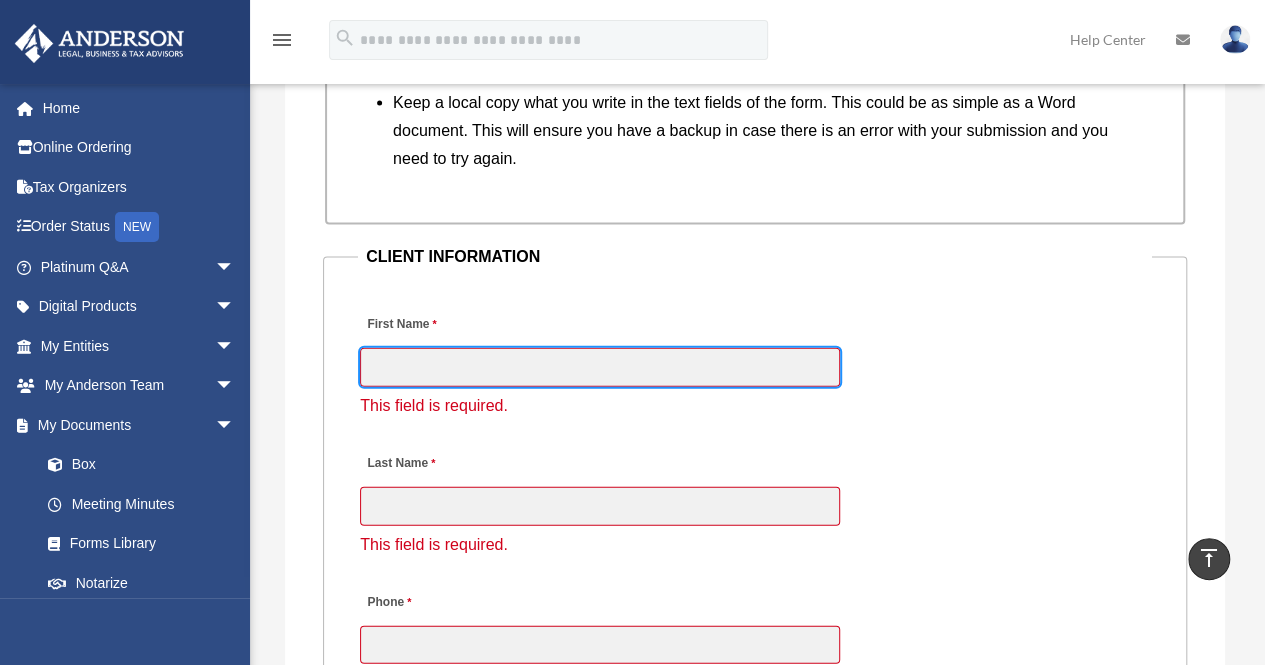 scroll, scrollTop: 2110, scrollLeft: 0, axis: vertical 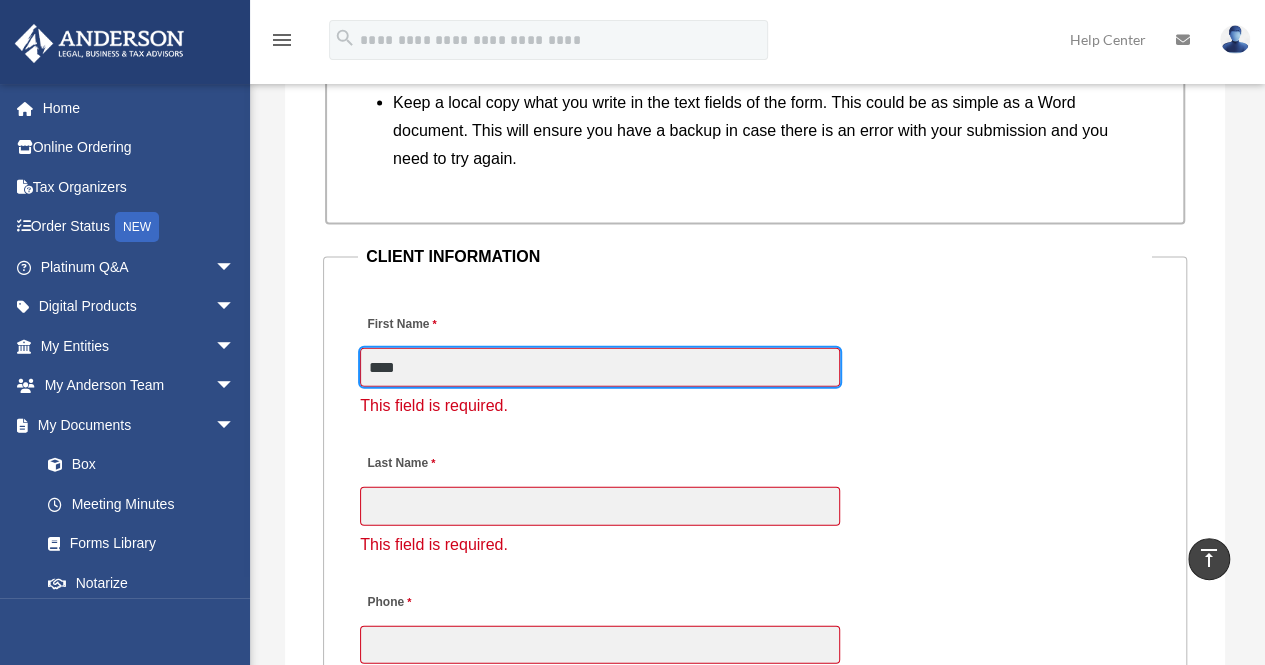 type on "******" 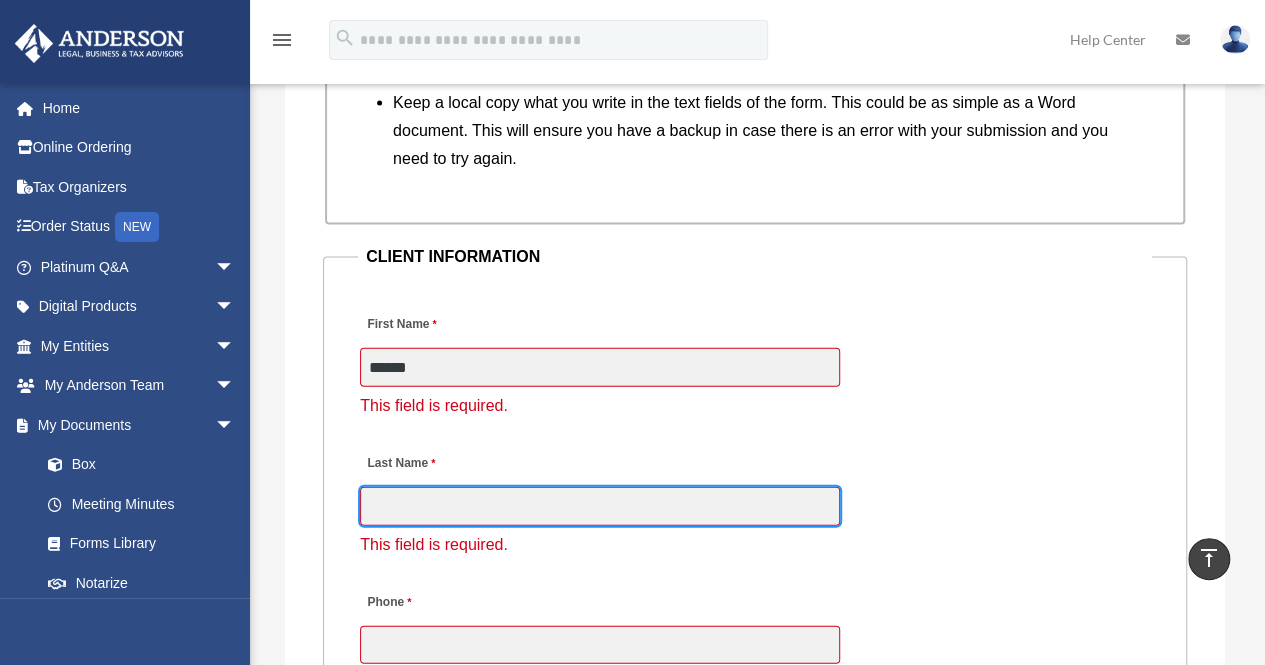 type on "*****" 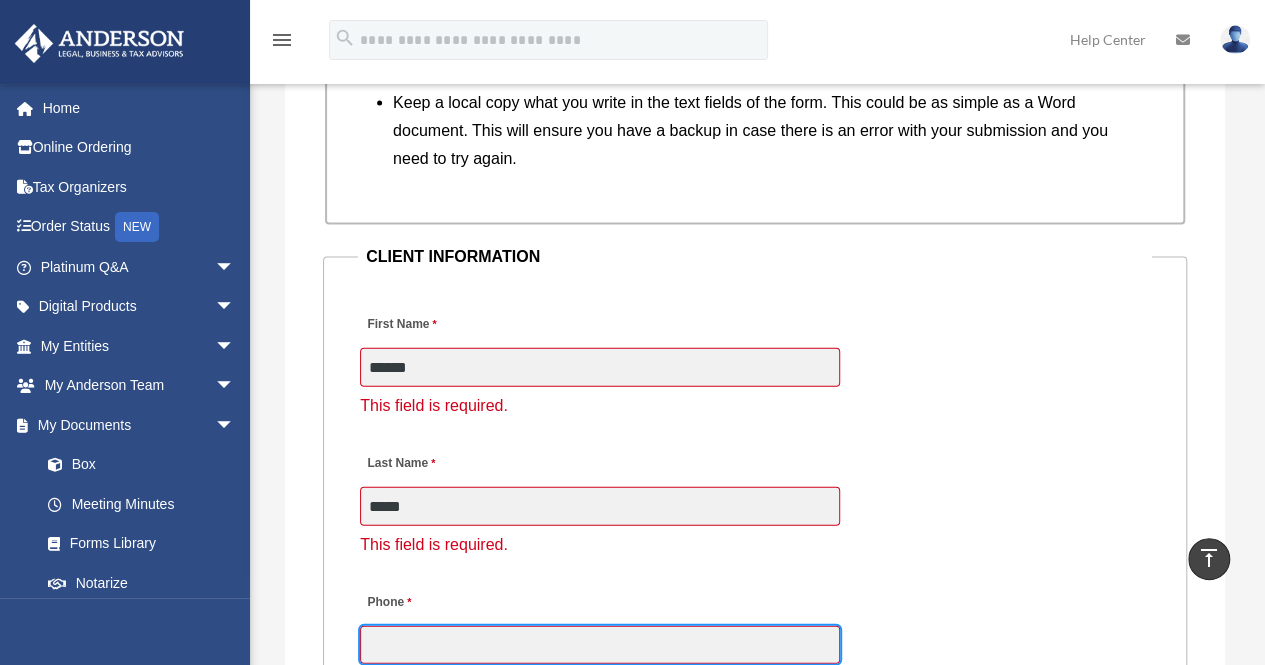 type on "**********" 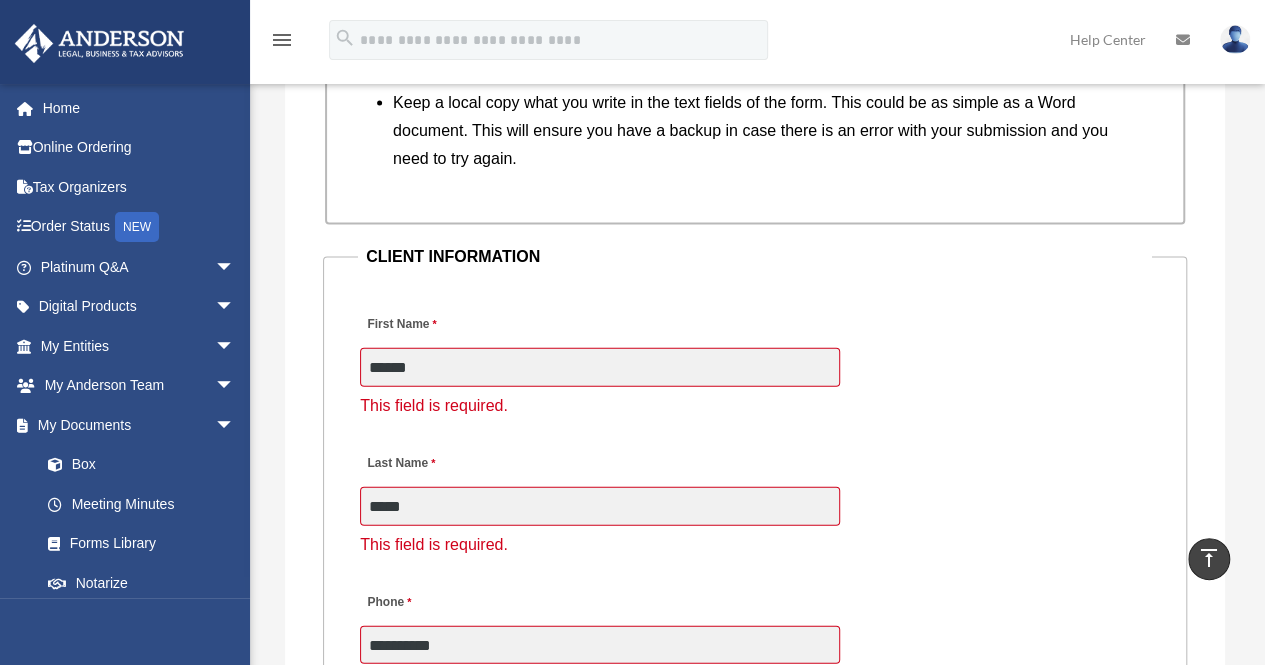 type on "**********" 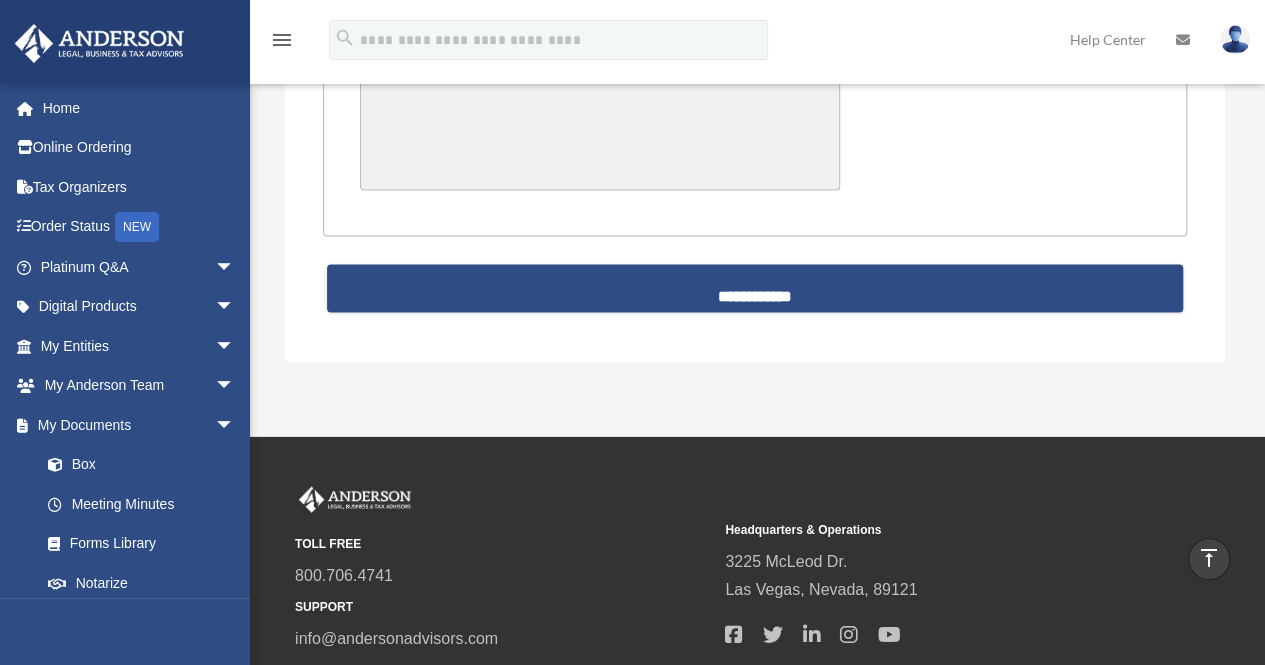 scroll, scrollTop: 5718, scrollLeft: 0, axis: vertical 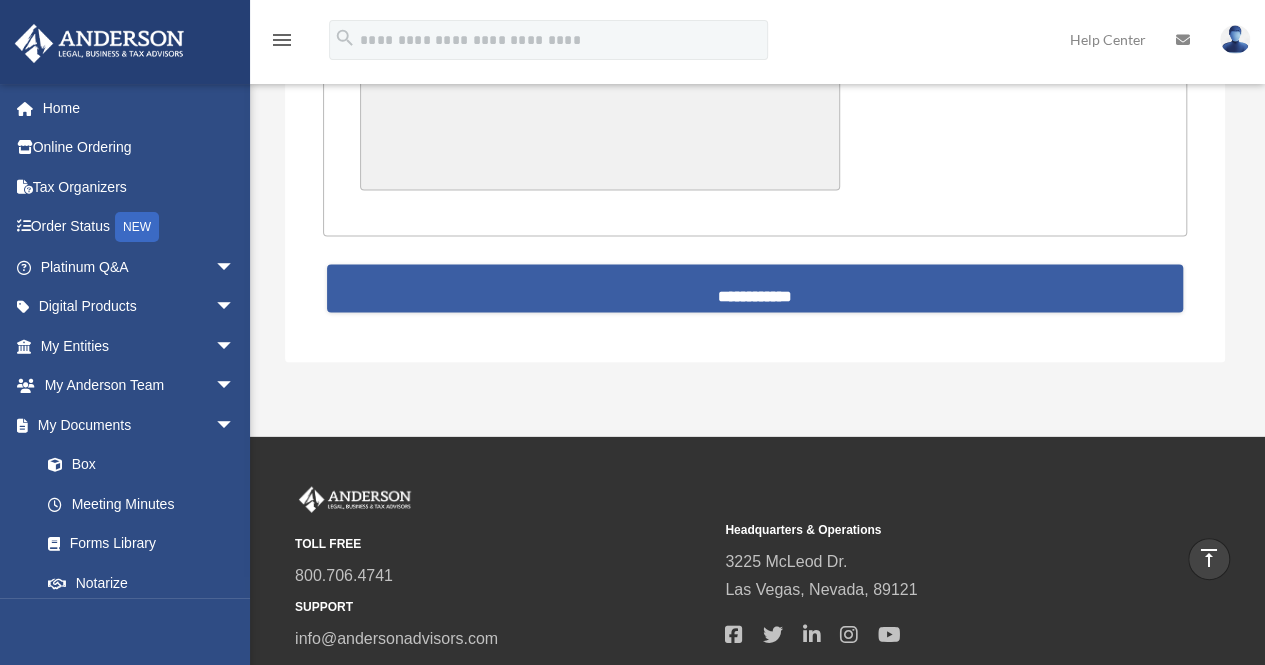 click on "**********" at bounding box center [755, 289] 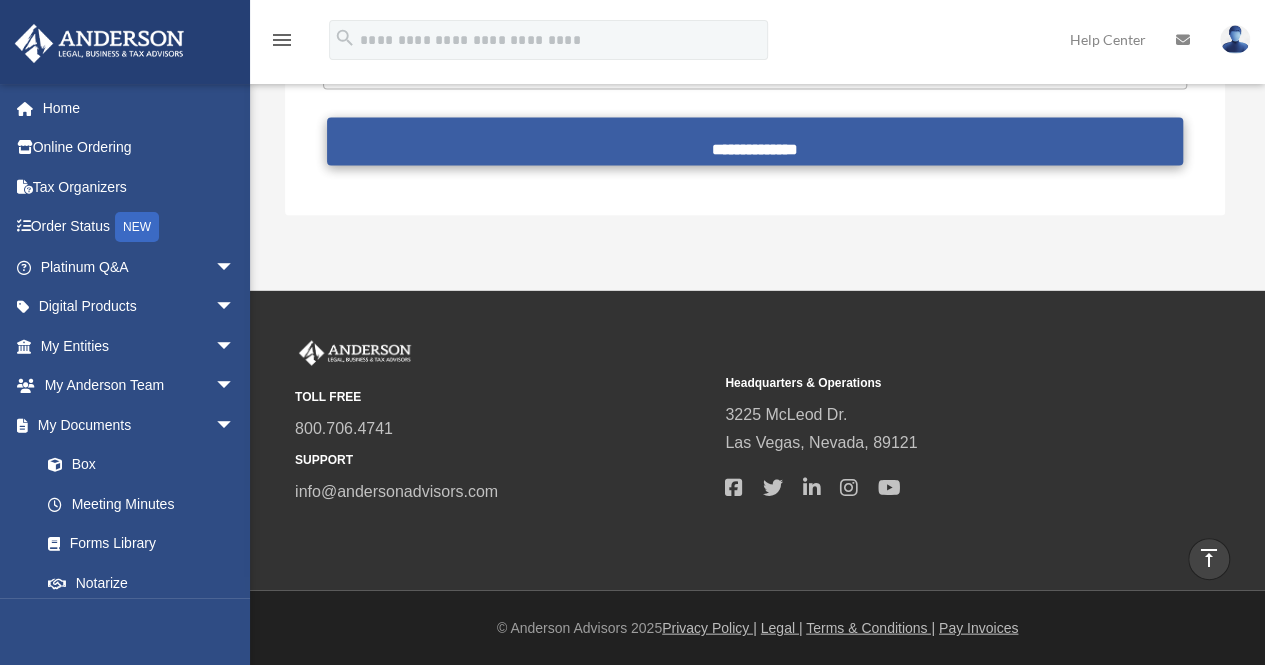 scroll, scrollTop: 5522, scrollLeft: 0, axis: vertical 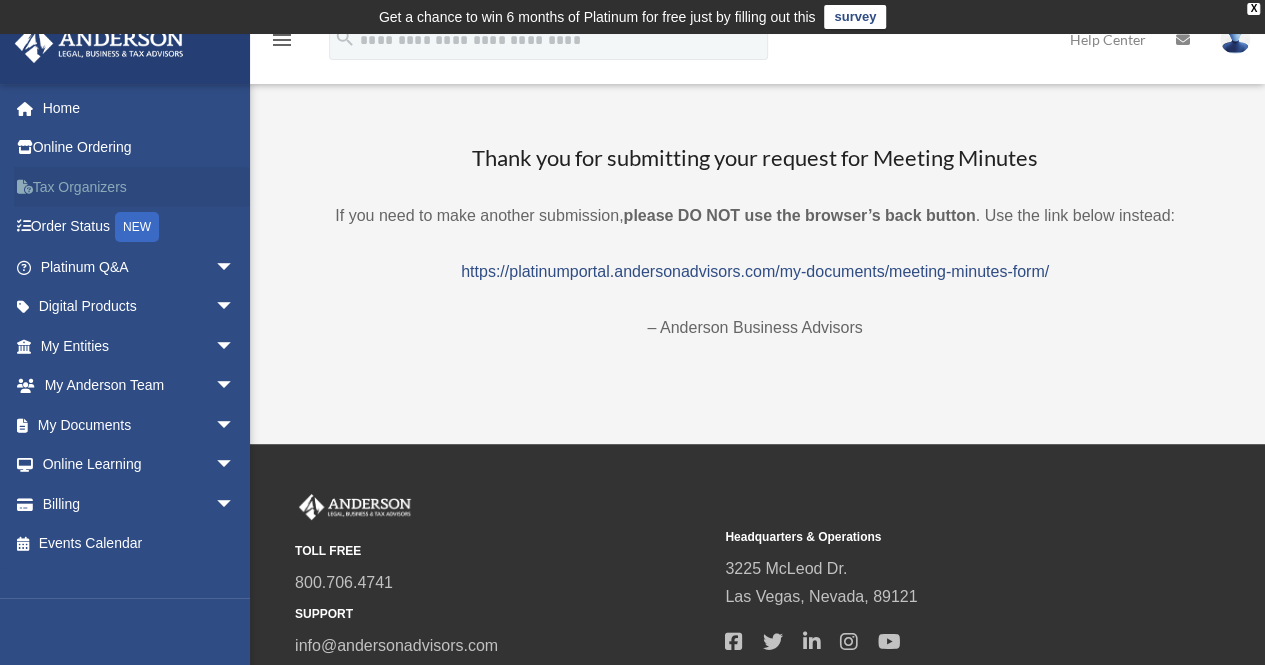 click on "Tax Organizers" at bounding box center (139, 187) 